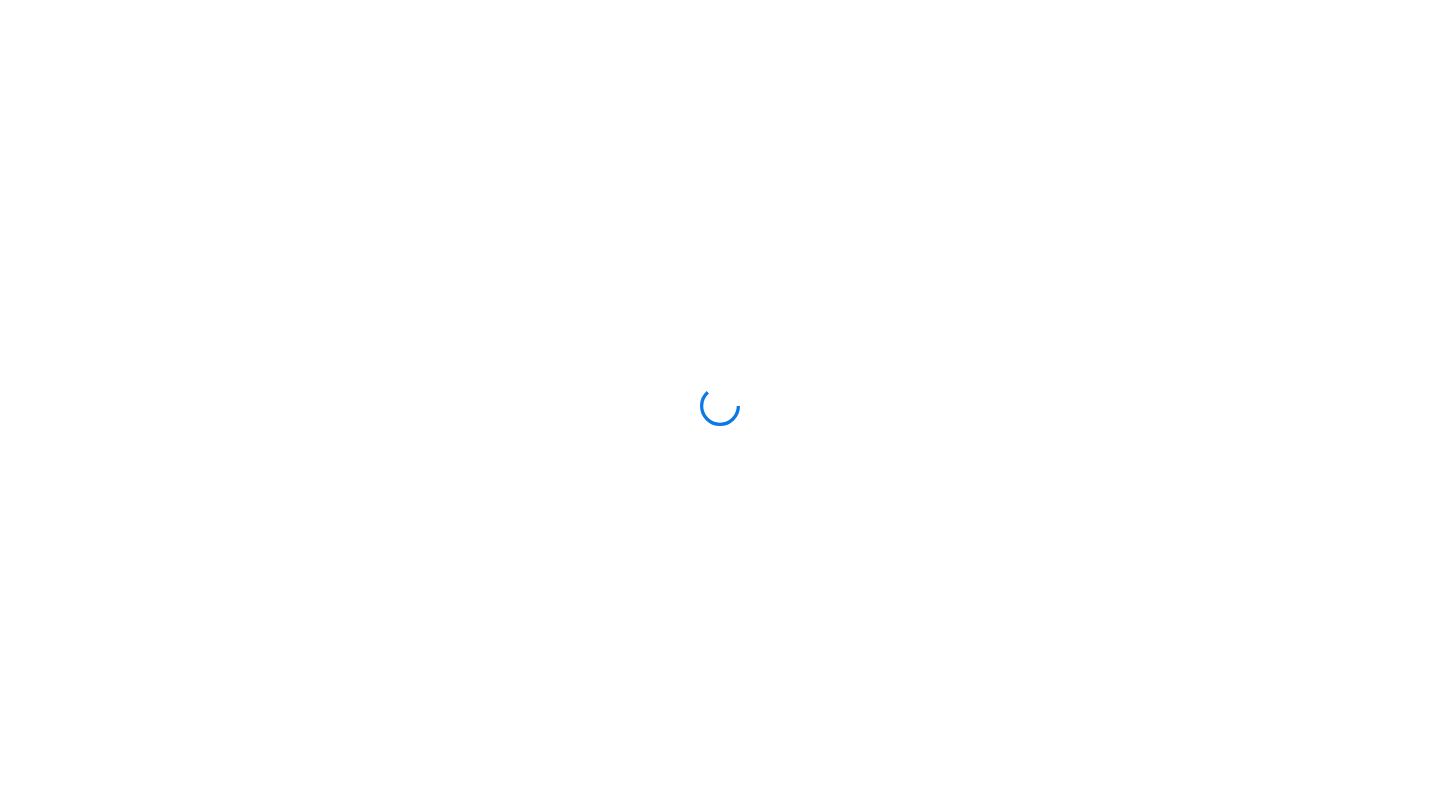 scroll, scrollTop: 0, scrollLeft: 0, axis: both 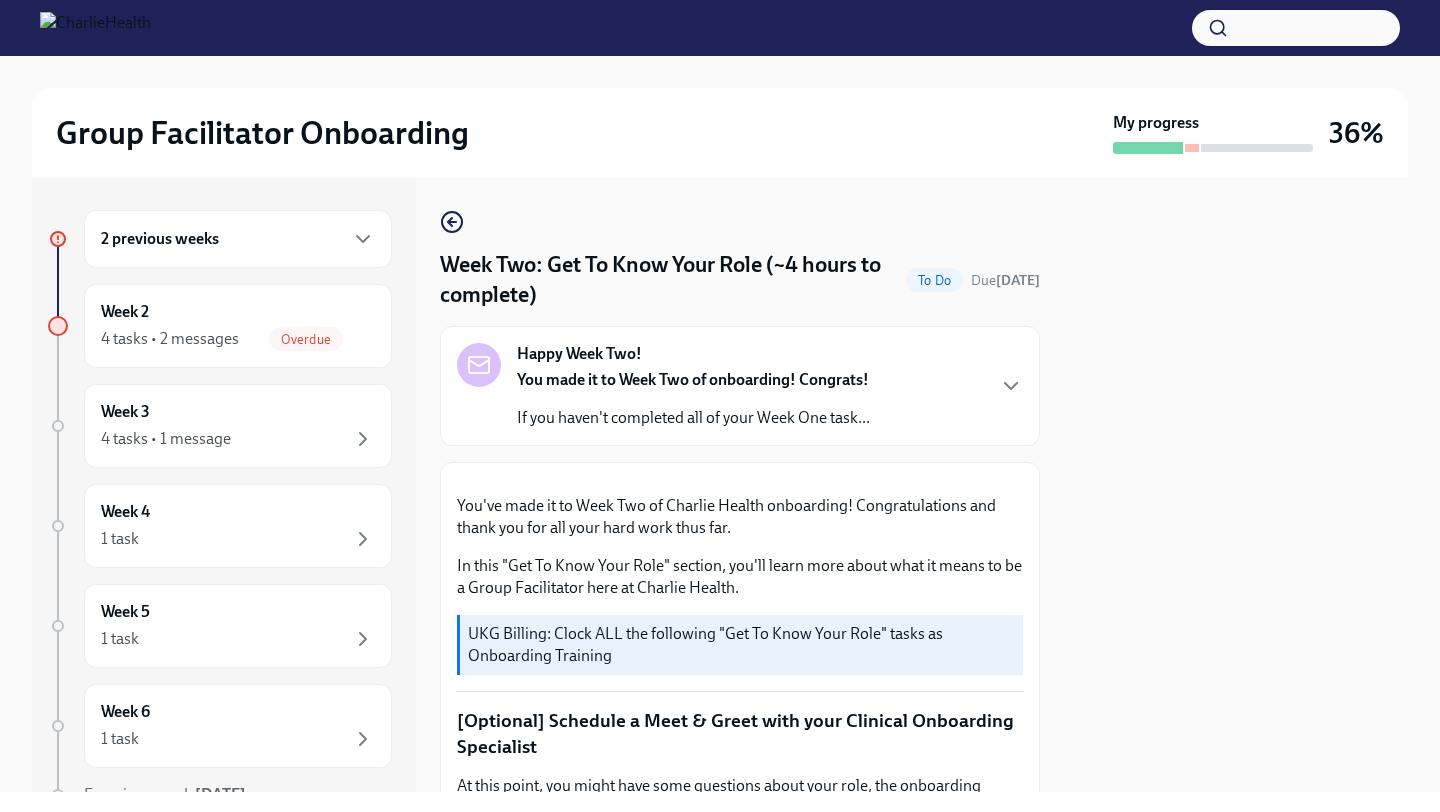 click on "You made it to Week Two of onboarding! Congrats!
If you haven't completed all of your Week One task..." at bounding box center (693, 399) 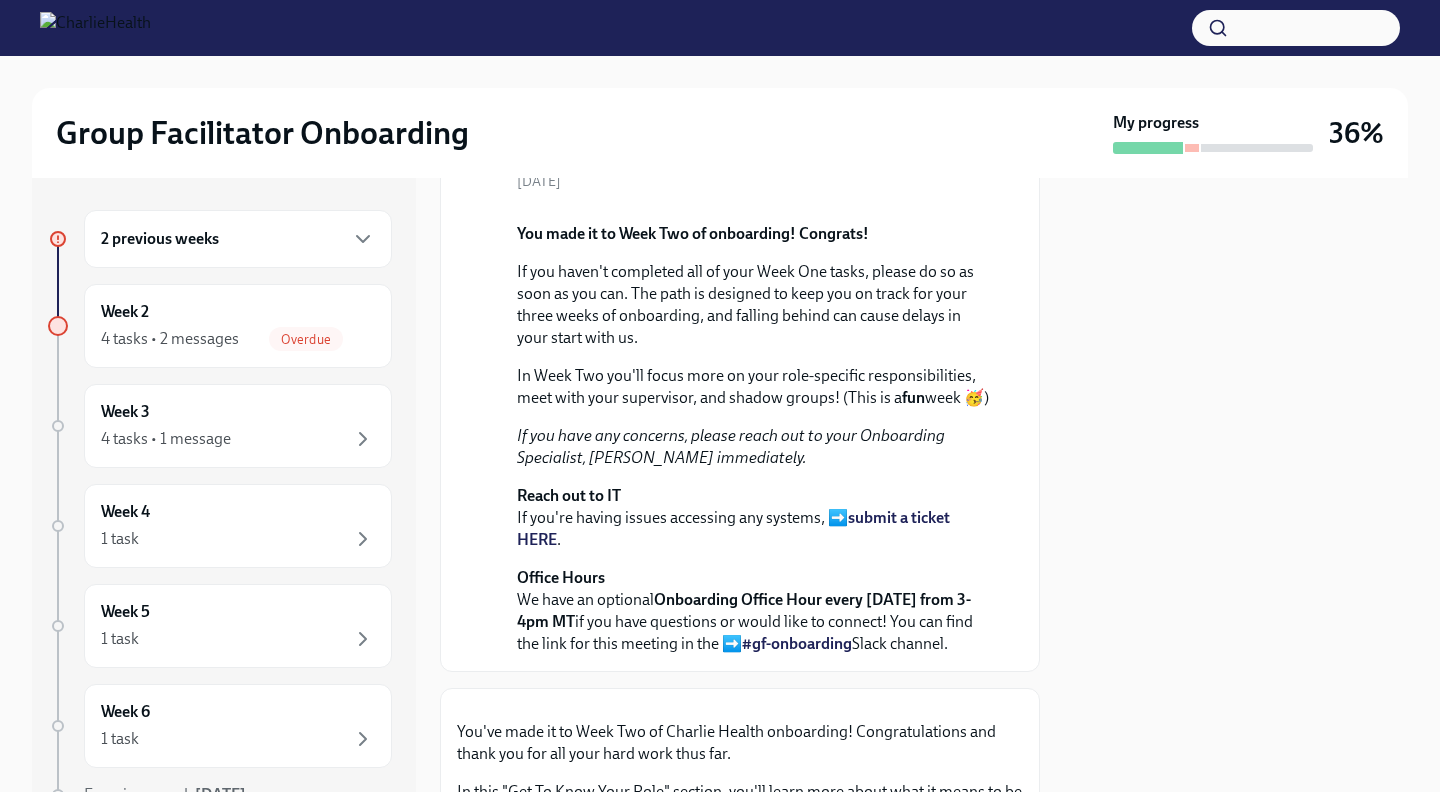 scroll, scrollTop: 0, scrollLeft: 0, axis: both 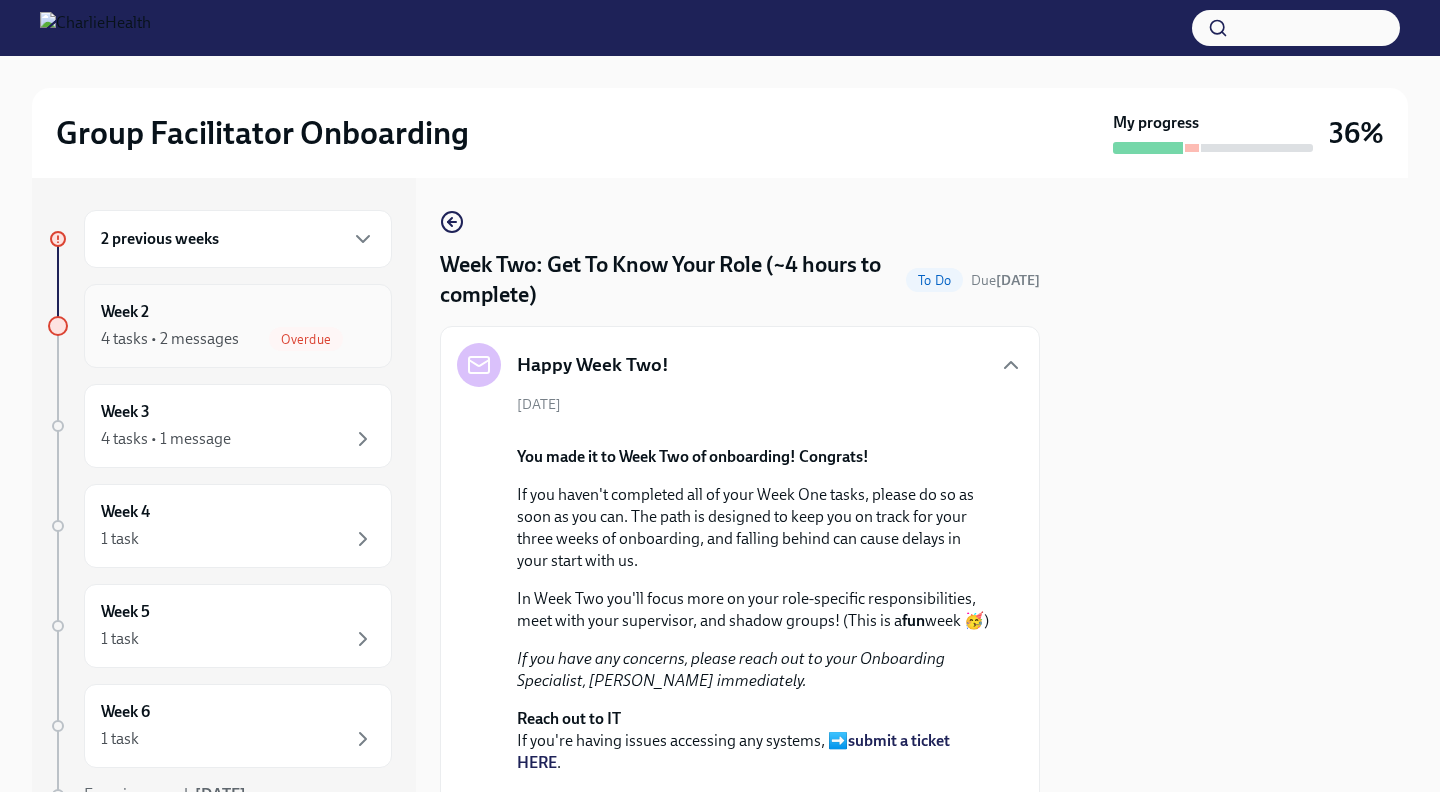 click on "Overdue" at bounding box center [306, 339] 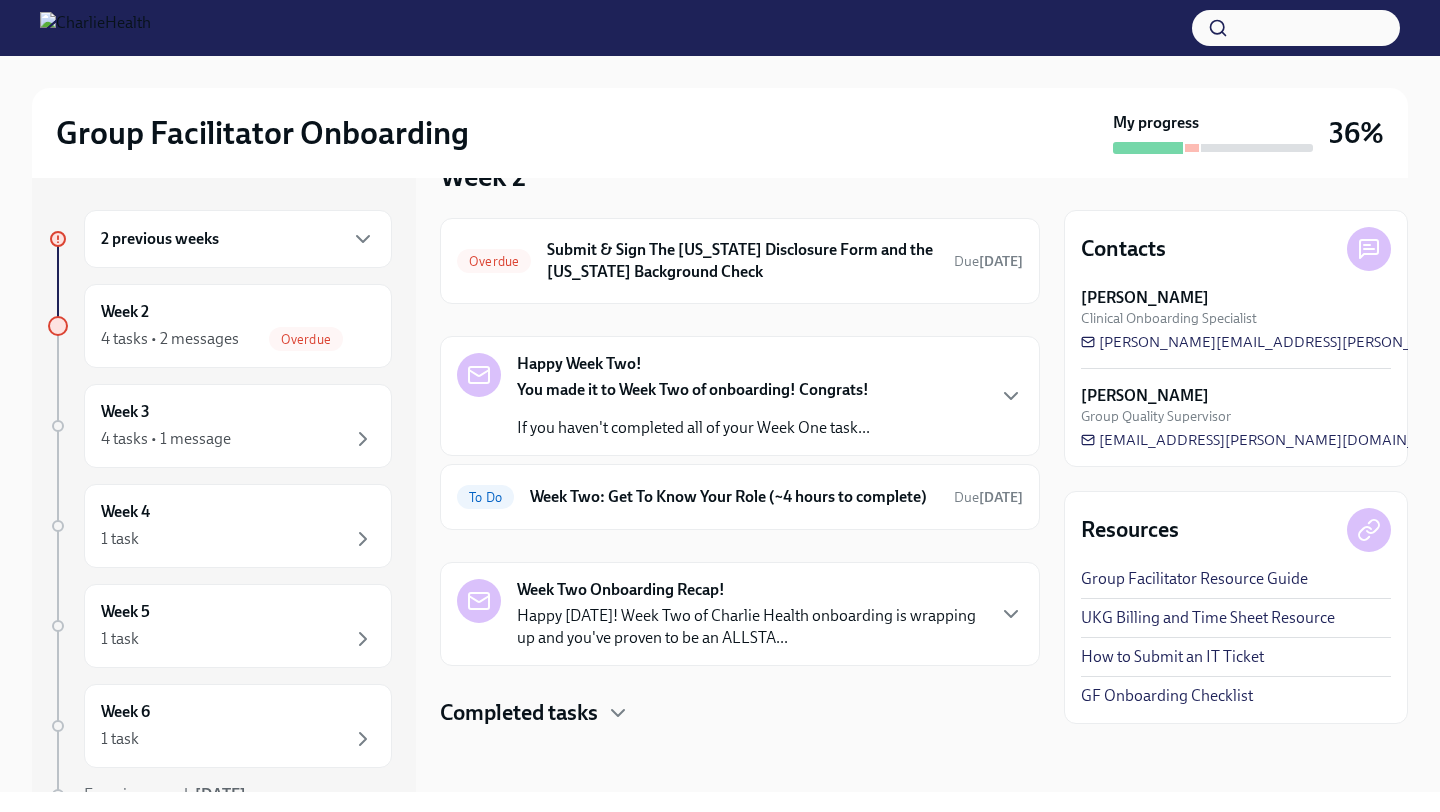 scroll, scrollTop: 69, scrollLeft: 0, axis: vertical 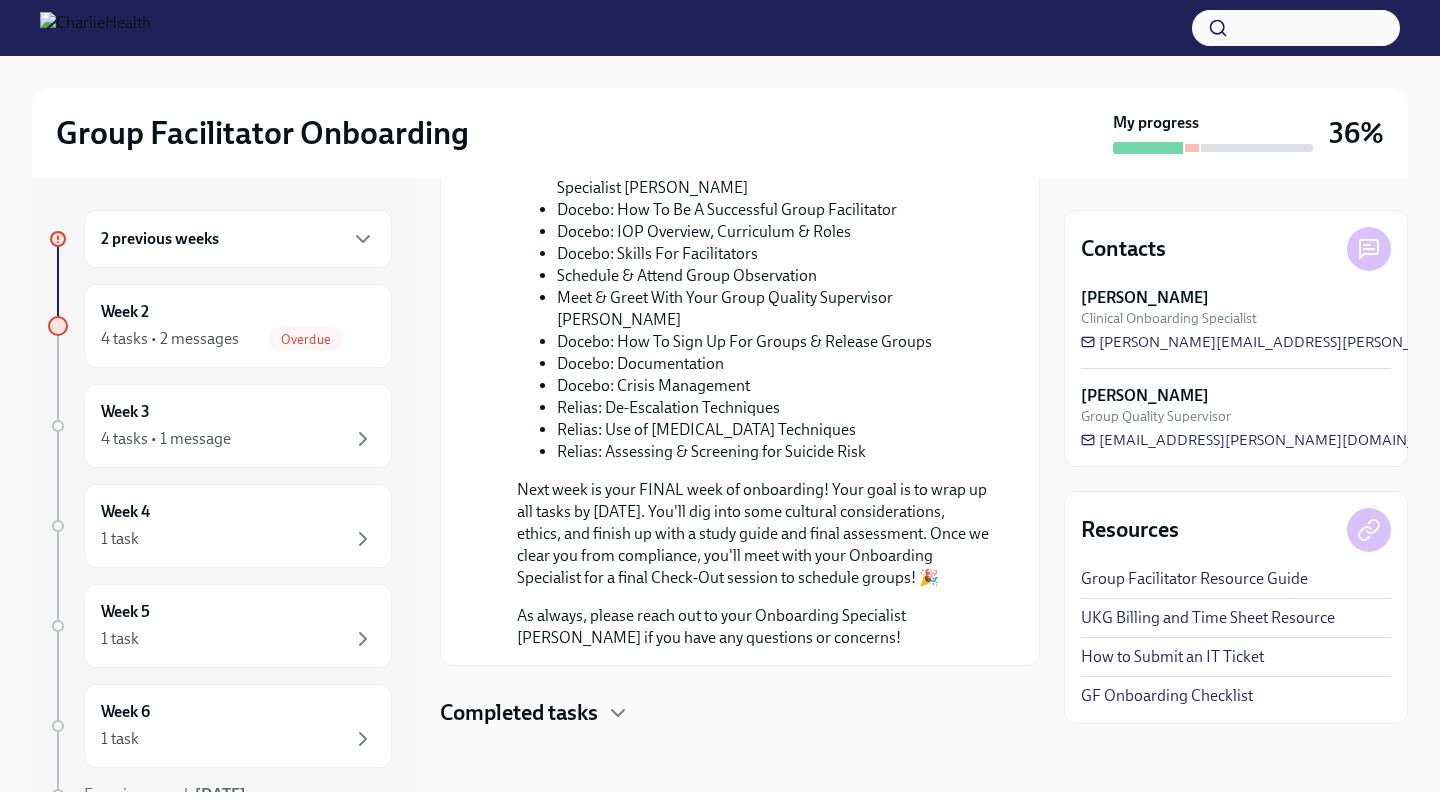 click on "Completed tasks" at bounding box center [519, 713] 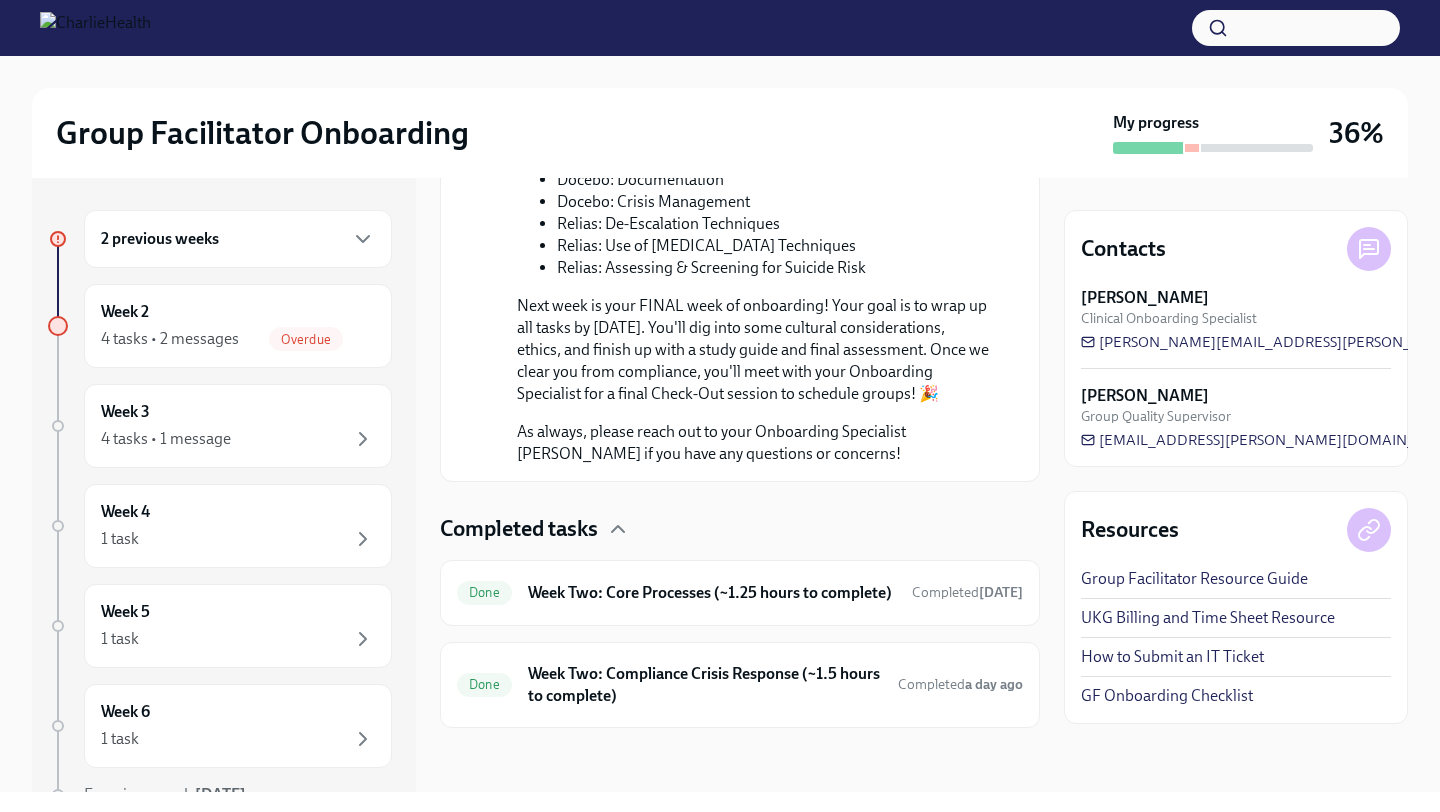 scroll, scrollTop: 1189, scrollLeft: 0, axis: vertical 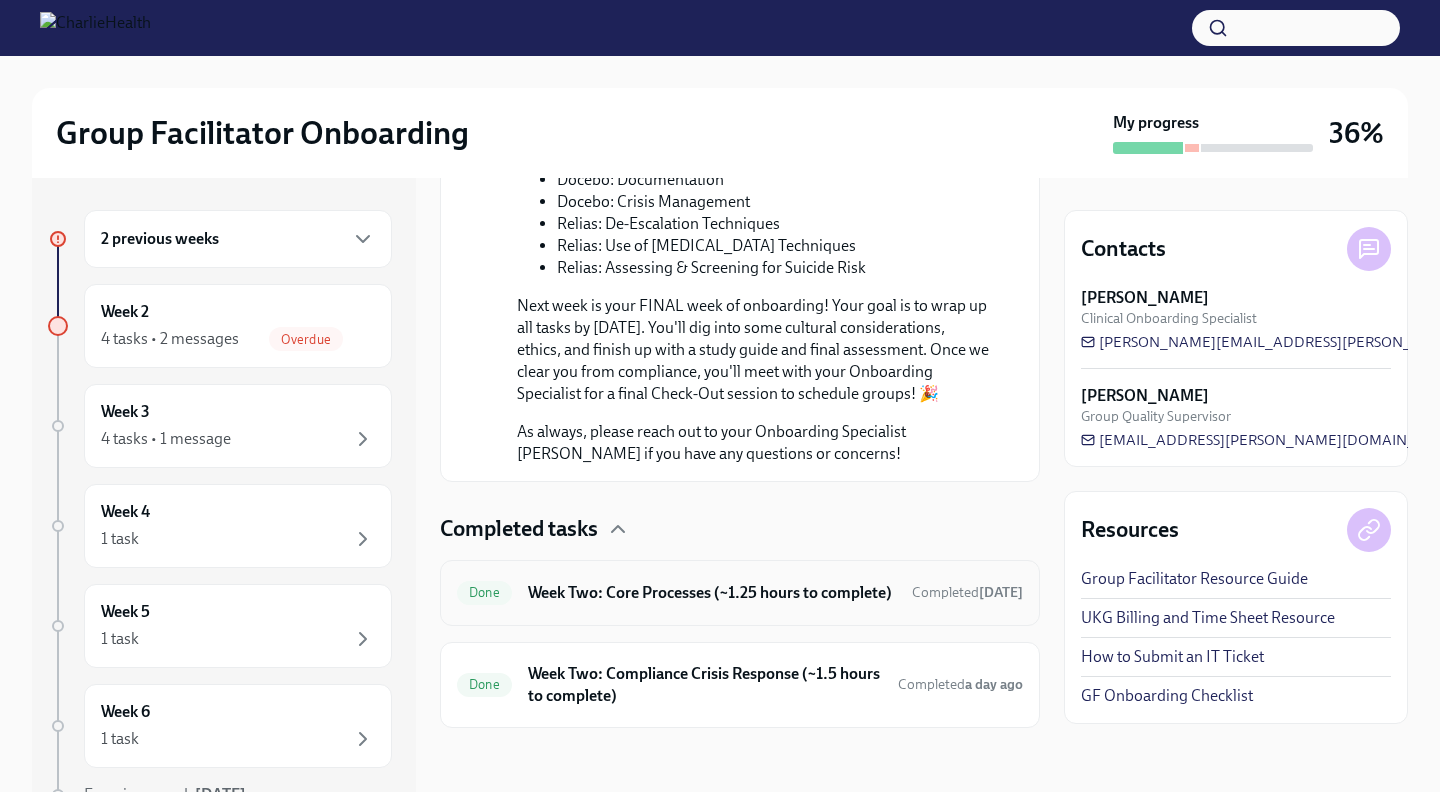 click on "Week Two: Core Processes (~1.25 hours to complete)" at bounding box center (712, 593) 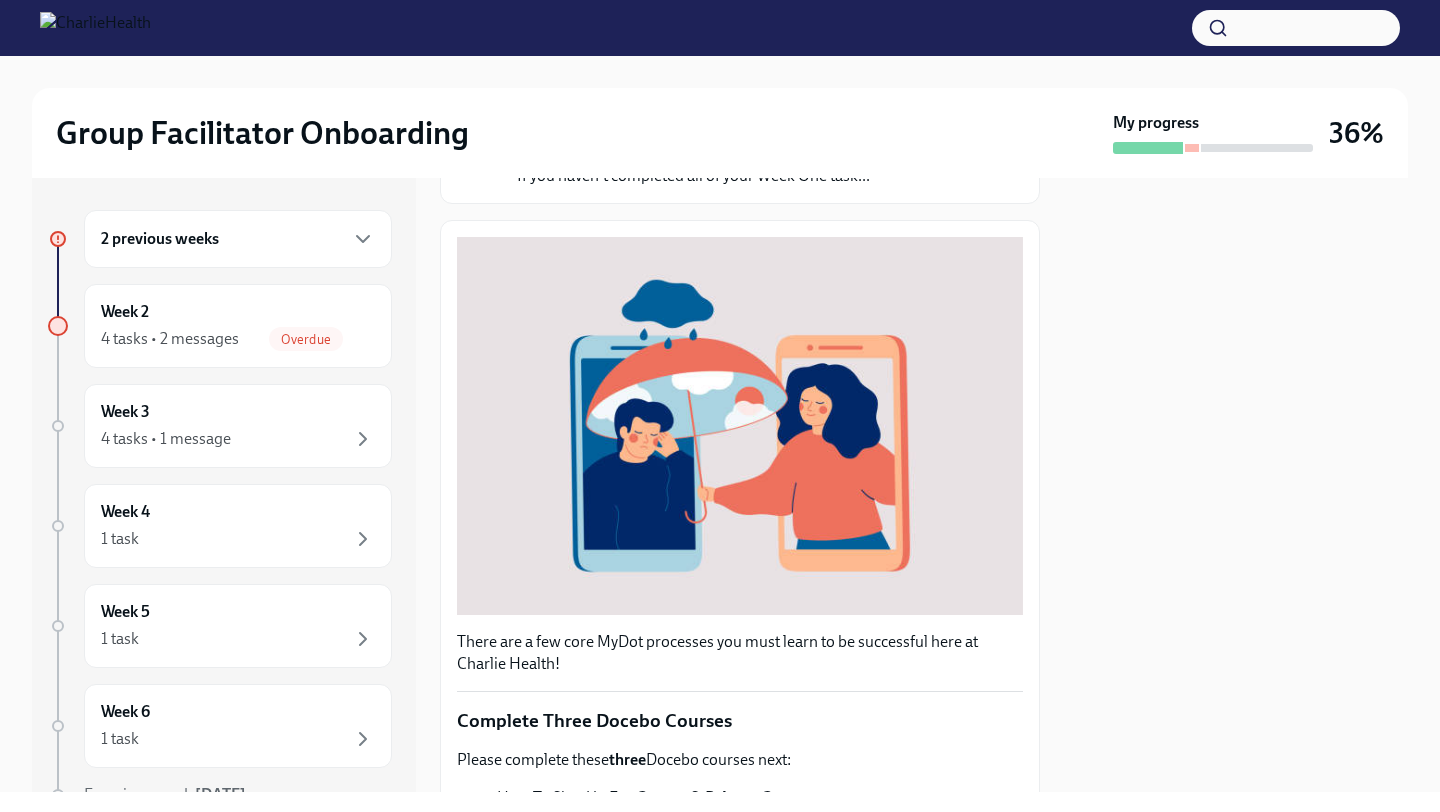 scroll, scrollTop: 0, scrollLeft: 0, axis: both 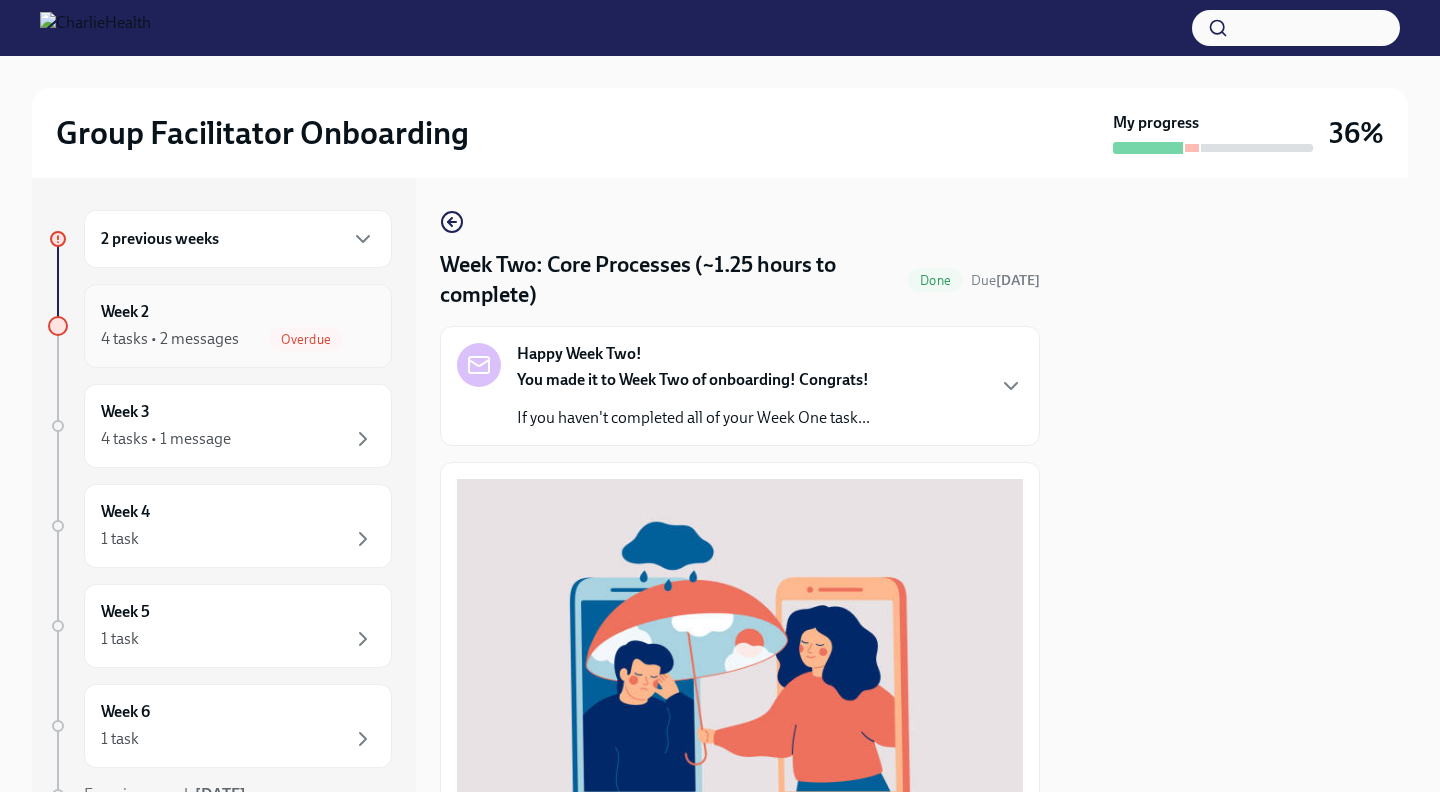 click on "Week 2 4 tasks • 2 messages Overdue" at bounding box center [238, 326] 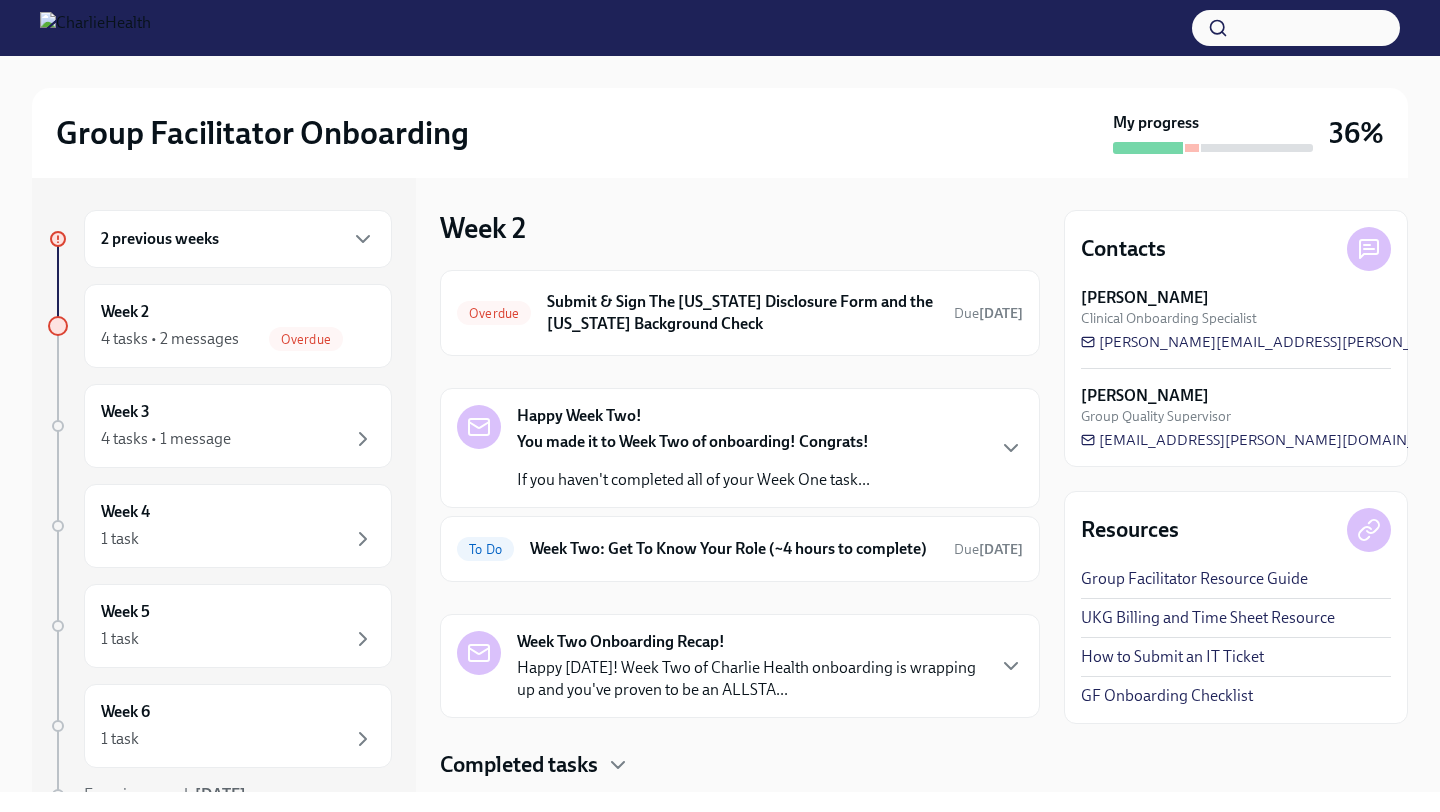click on "2 previous weeks" at bounding box center (238, 239) 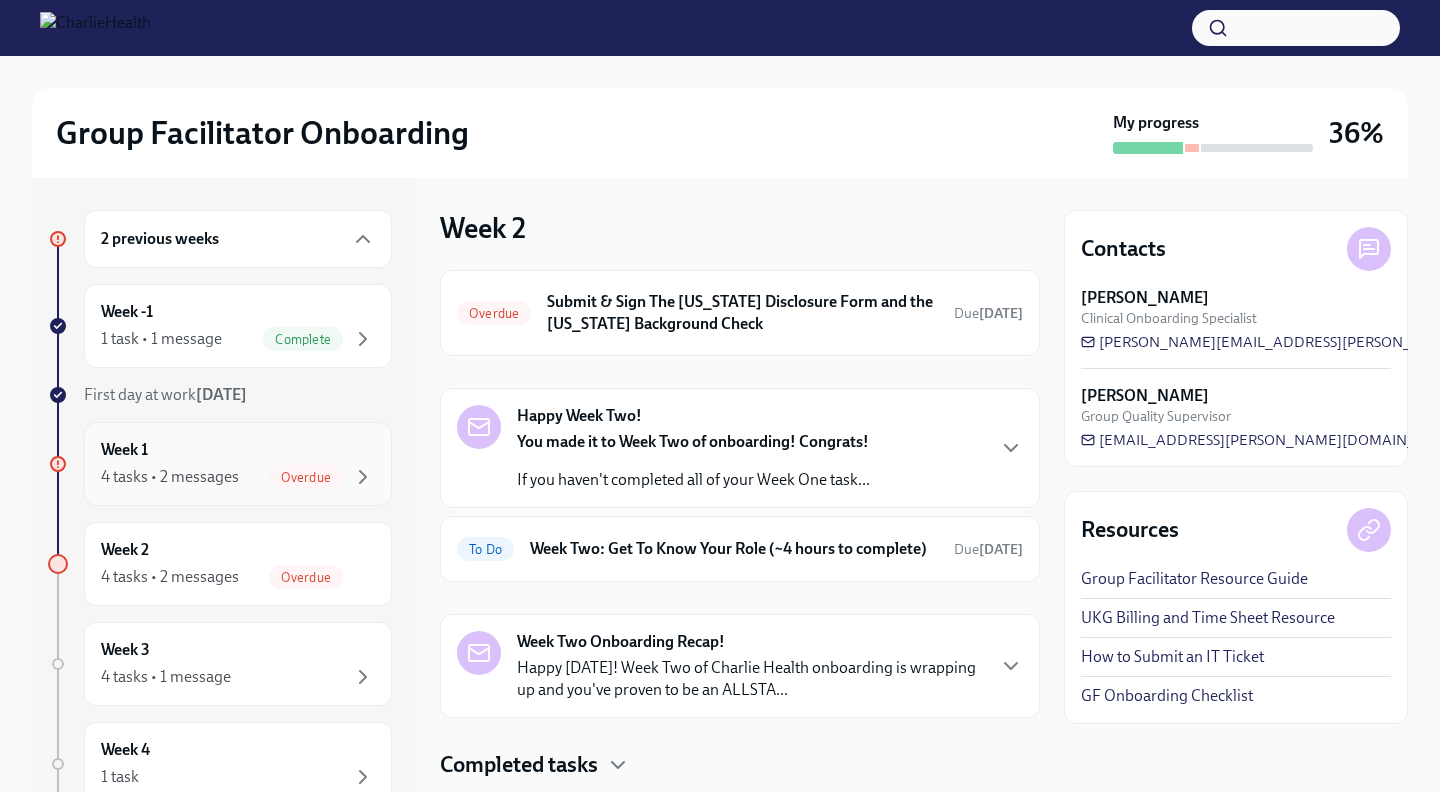 click on "4 tasks • 2 messages Overdue" at bounding box center (238, 477) 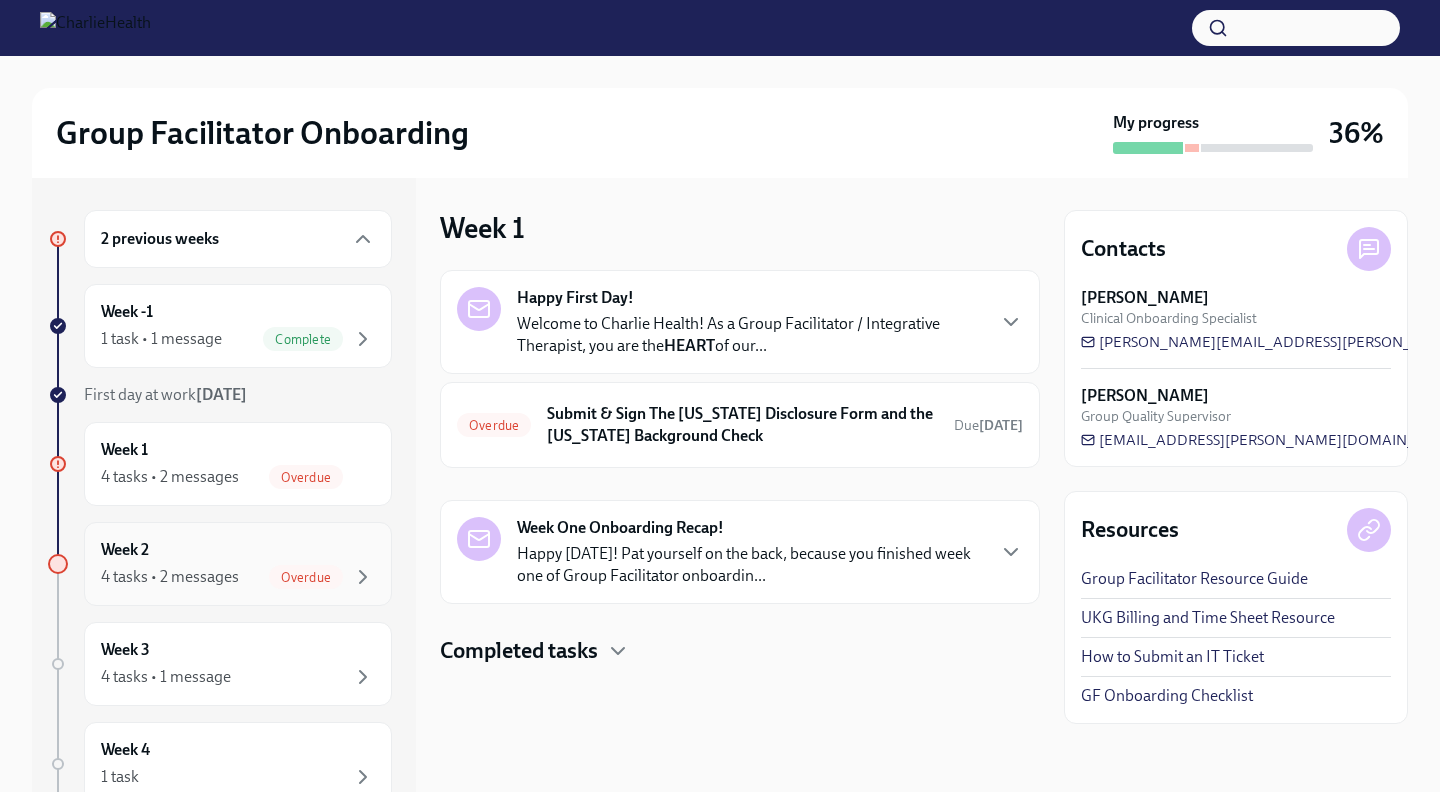 click on "Week 2 4 tasks • 2 messages Overdue" at bounding box center (238, 564) 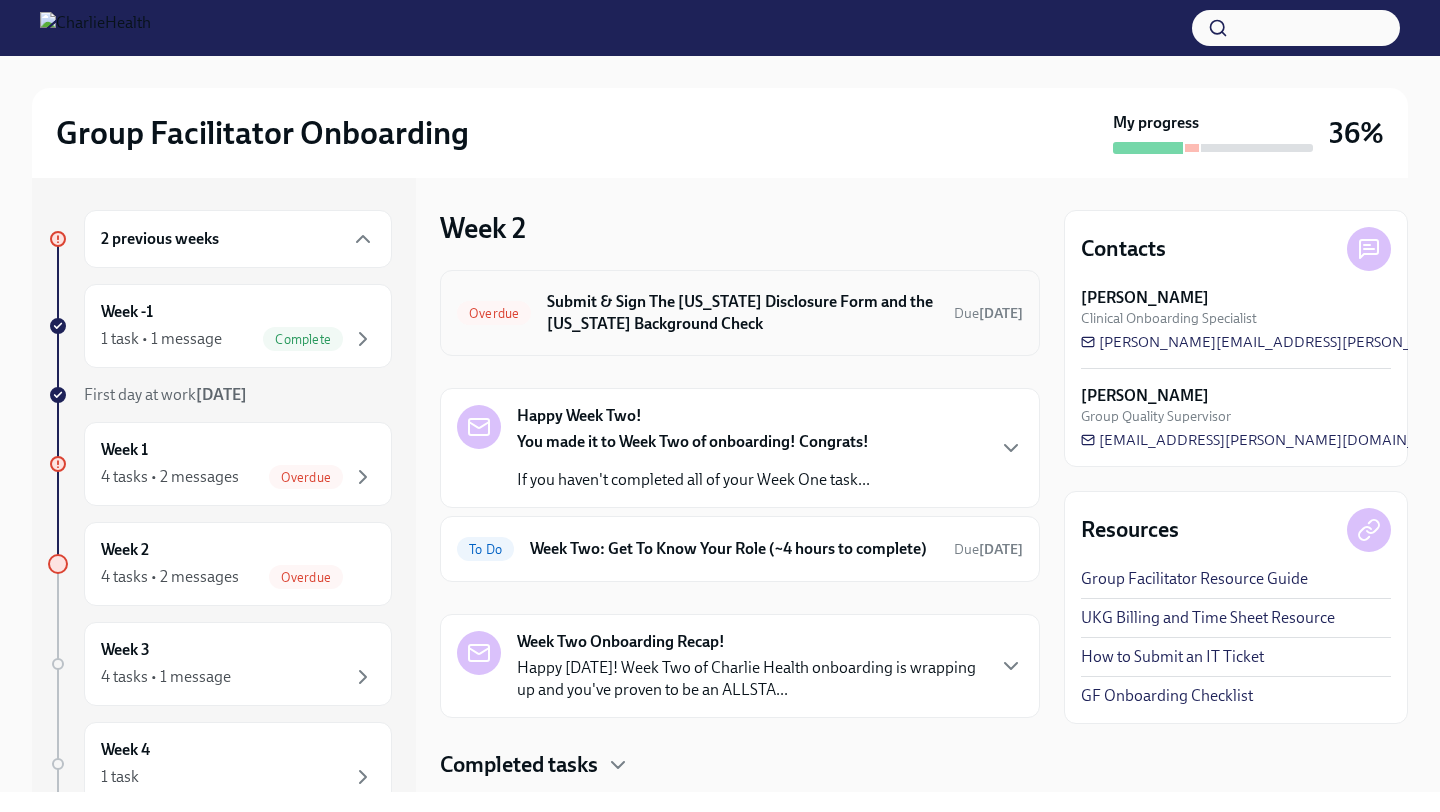 scroll, scrollTop: 72, scrollLeft: 0, axis: vertical 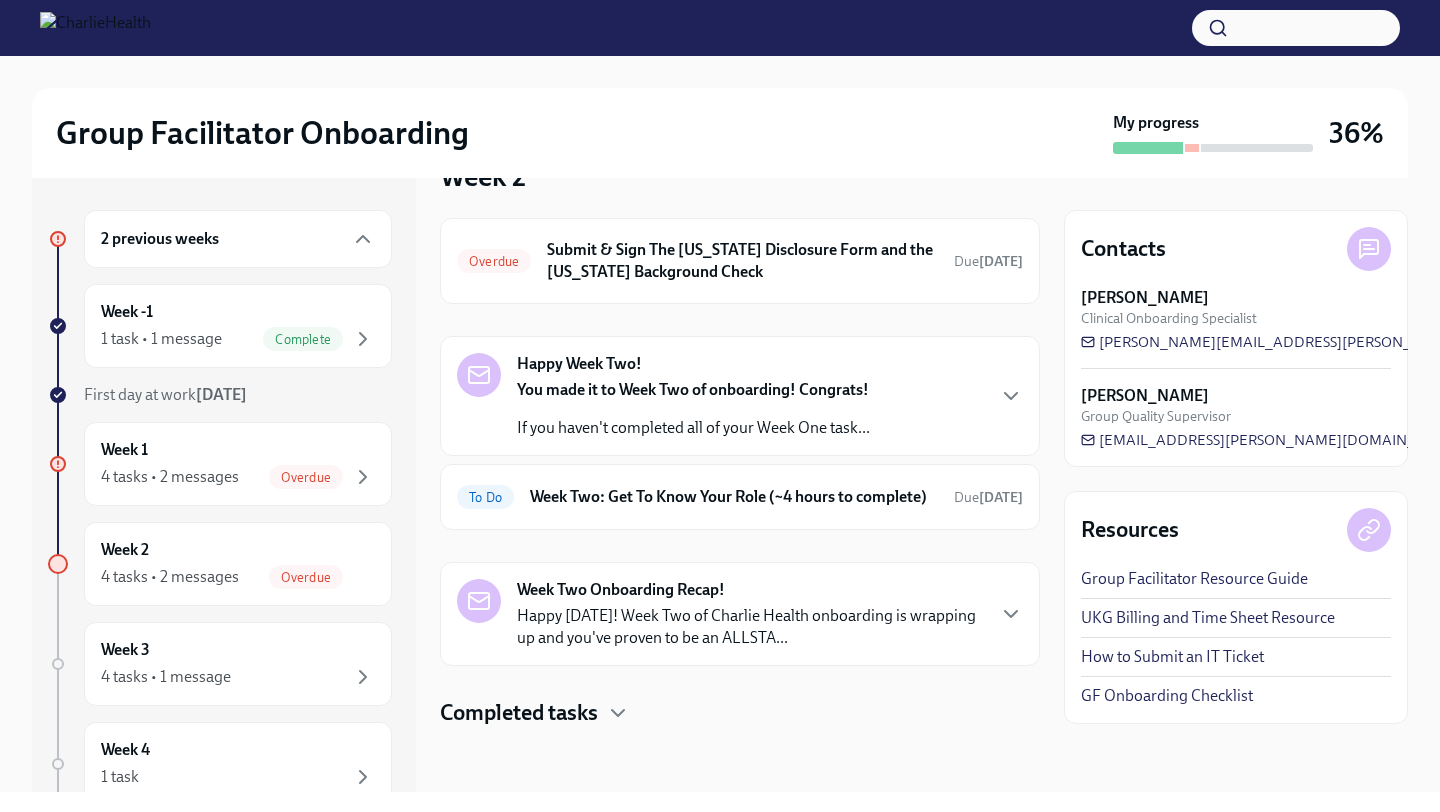 click on "Completed tasks" at bounding box center (519, 713) 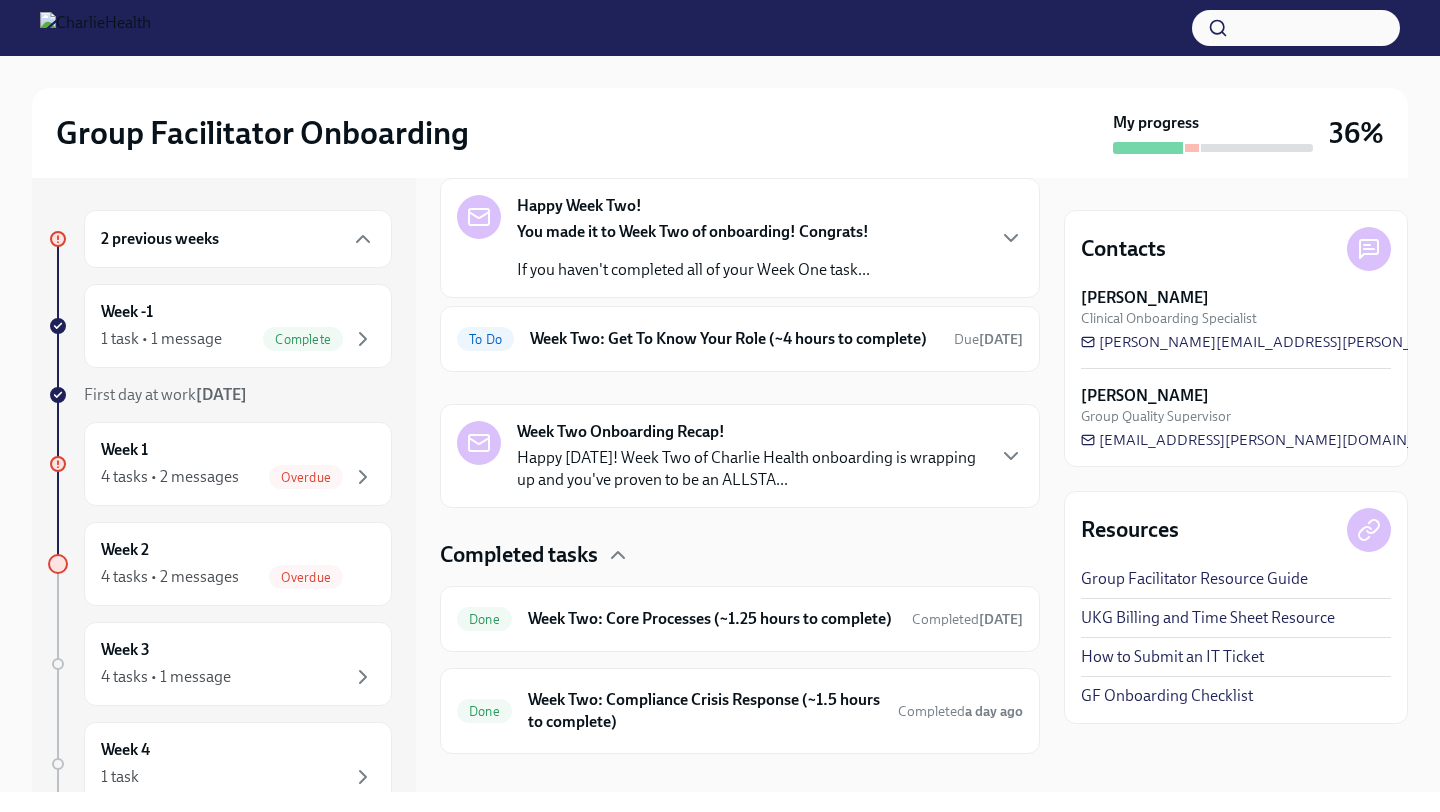 scroll, scrollTop: 276, scrollLeft: 0, axis: vertical 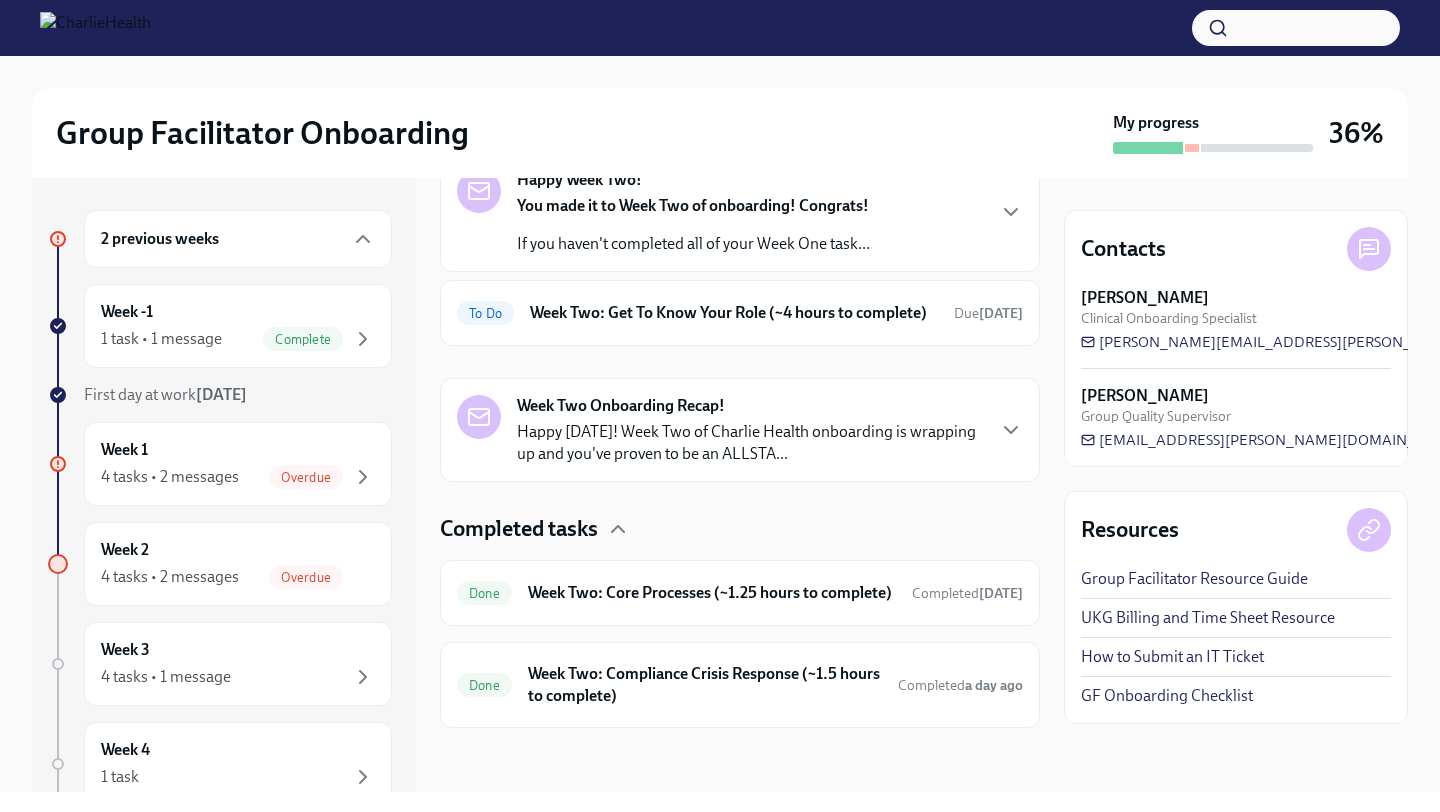 click on "Happy [DATE]! Week Two of Charlie Health onboarding is wrapping up and you've proven to be an ALLSTA..." at bounding box center (750, 443) 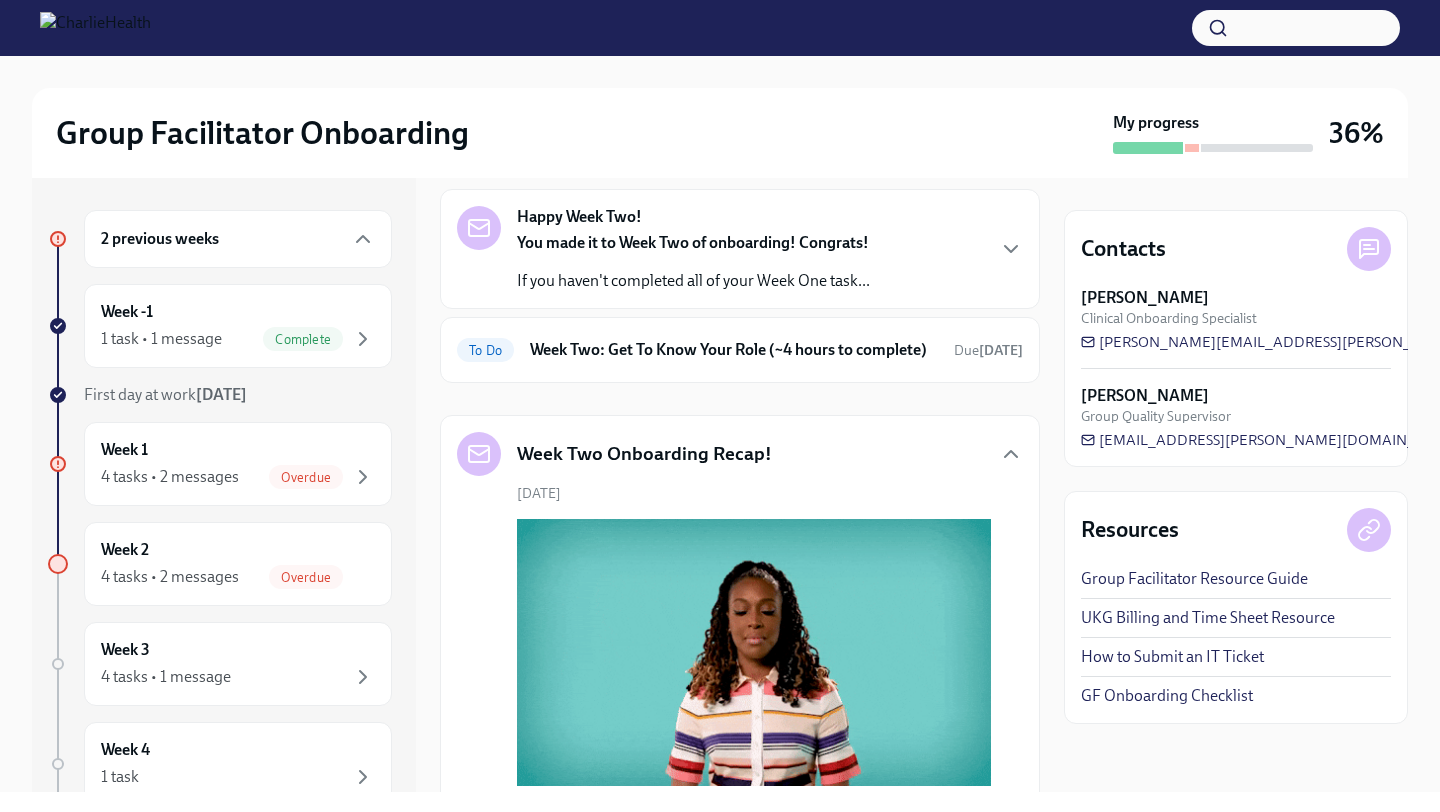 scroll, scrollTop: 137, scrollLeft: 0, axis: vertical 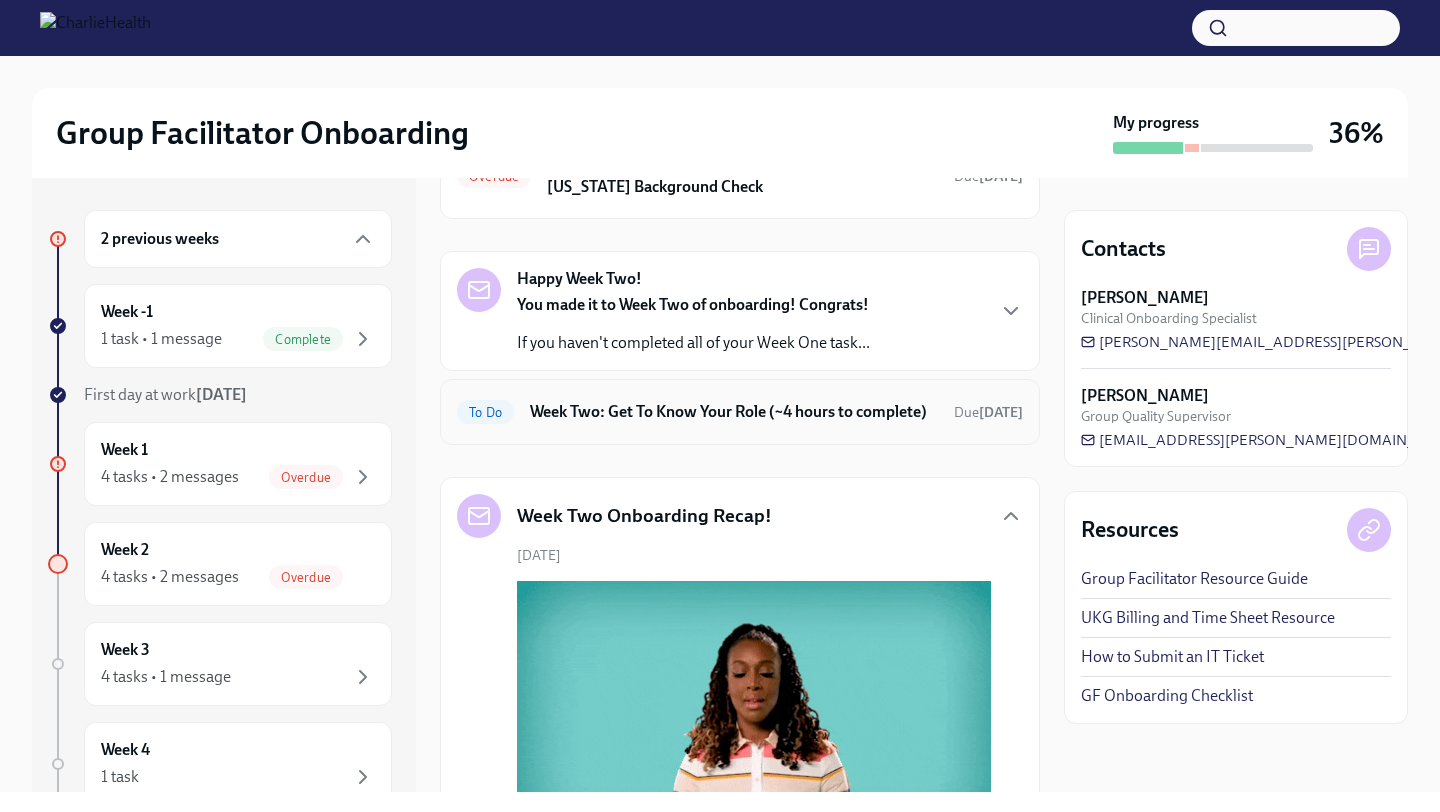 click on "Week Two: Get To Know Your Role (~4 hours to complete)" at bounding box center (734, 412) 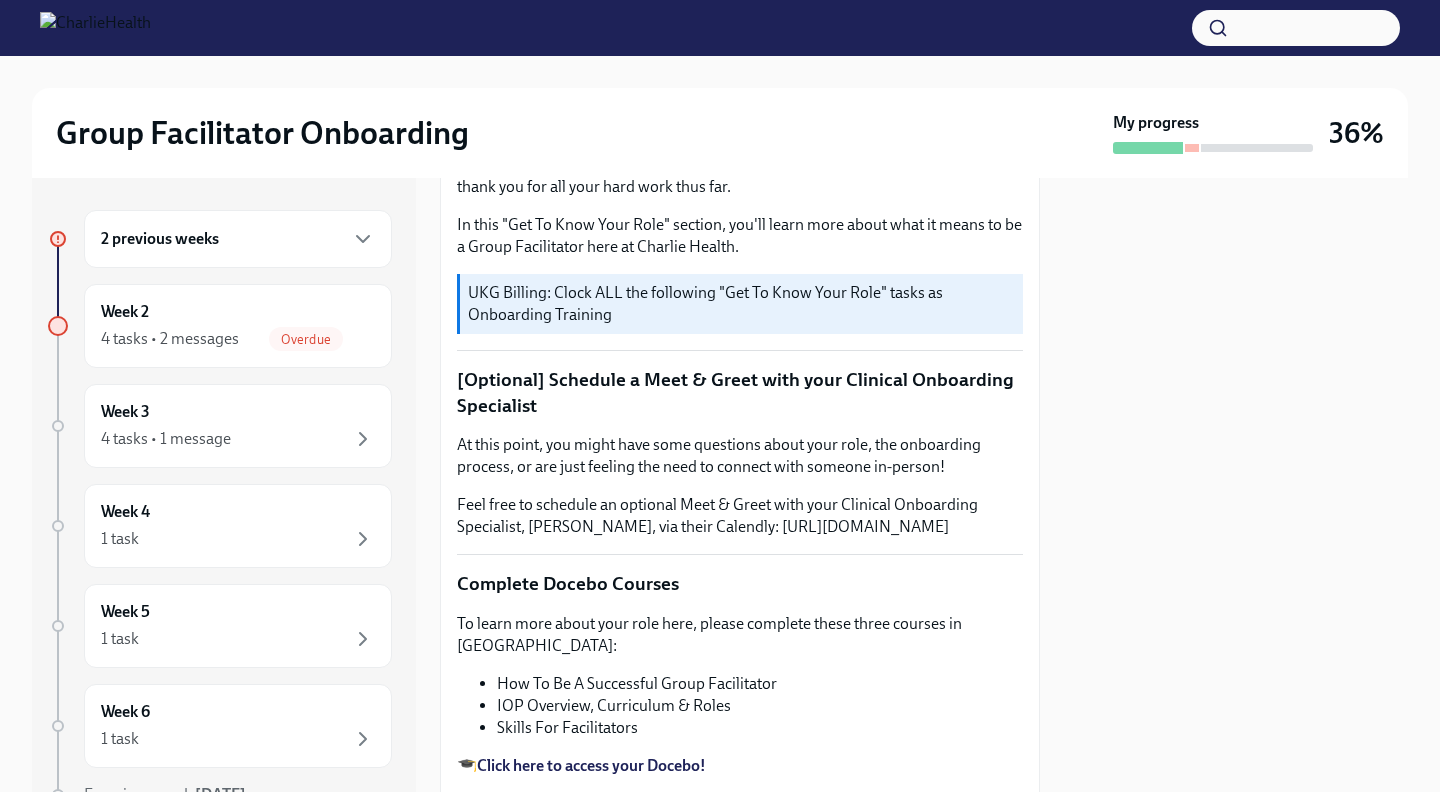 scroll, scrollTop: 0, scrollLeft: 0, axis: both 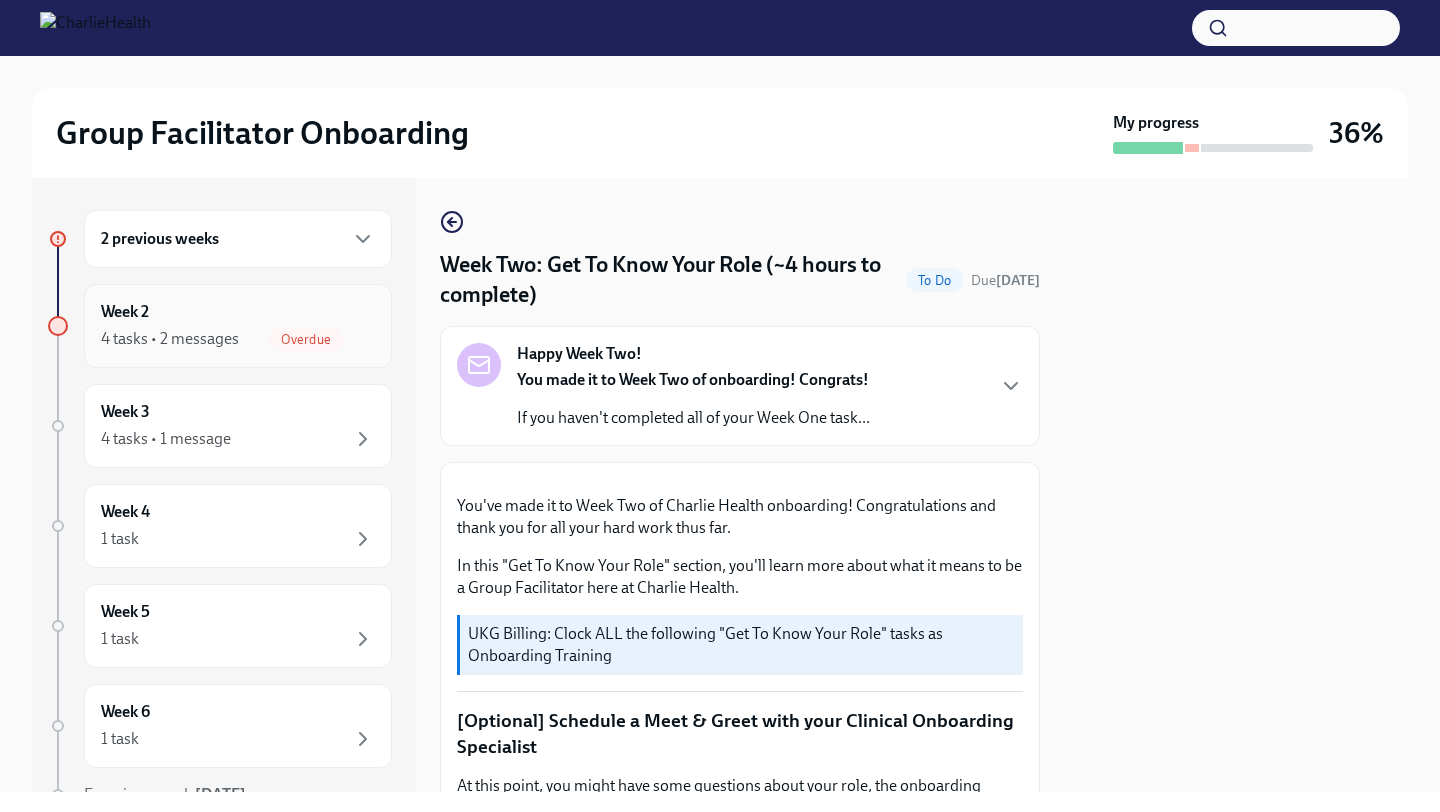 click on "Week 2 4 tasks • 2 messages Overdue" at bounding box center [238, 326] 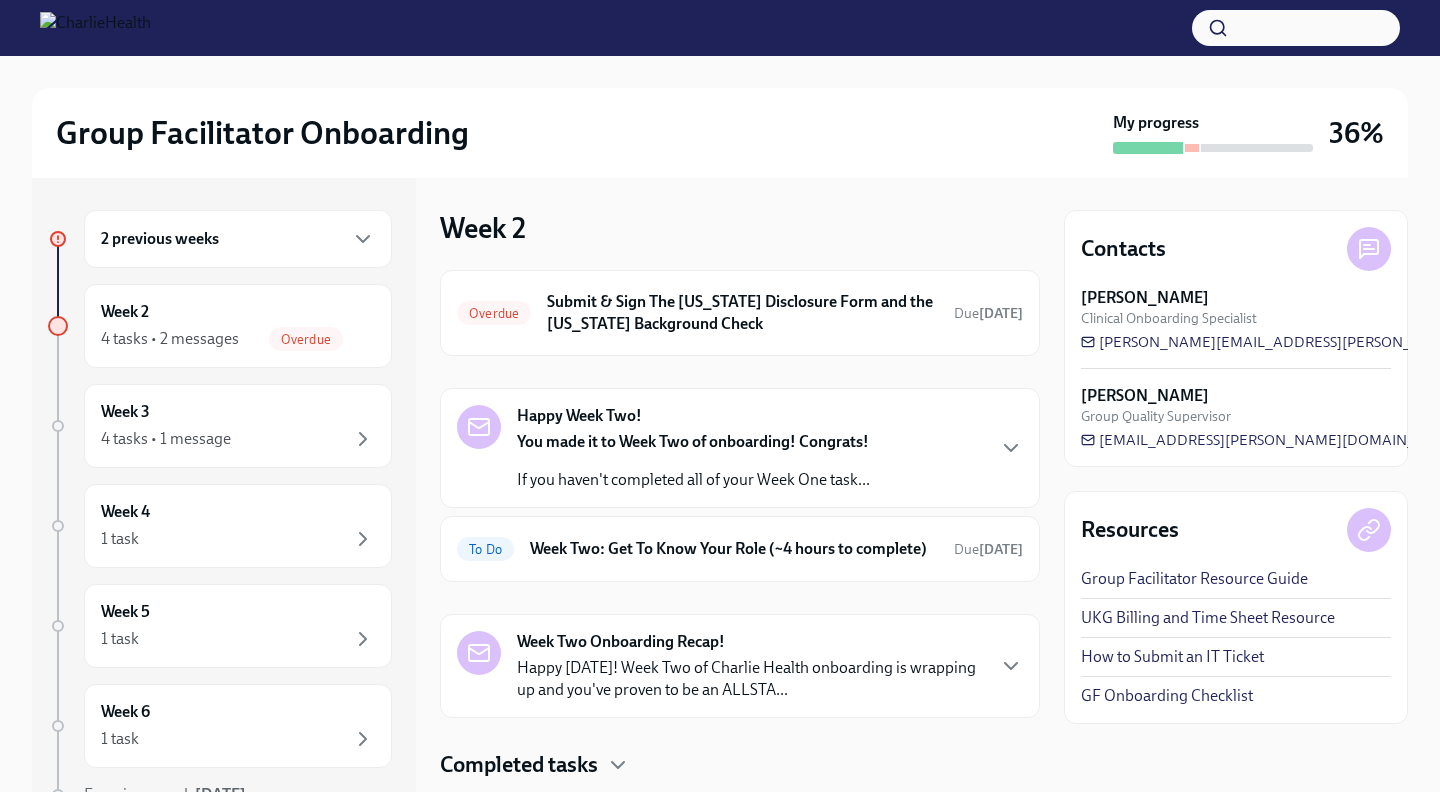 click on "You made it to Week Two of onboarding! Congrats!" at bounding box center [693, 442] 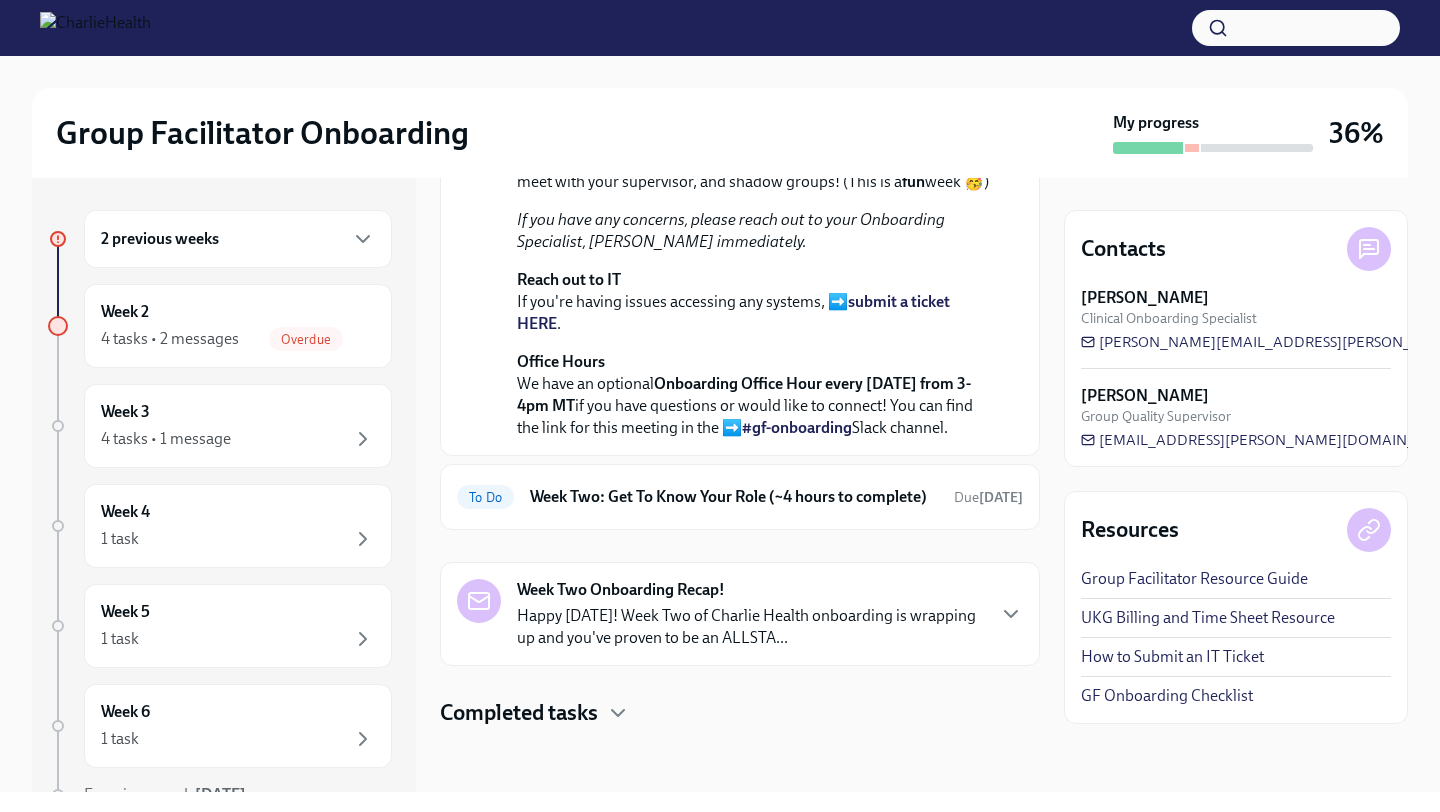 scroll, scrollTop: 735, scrollLeft: 0, axis: vertical 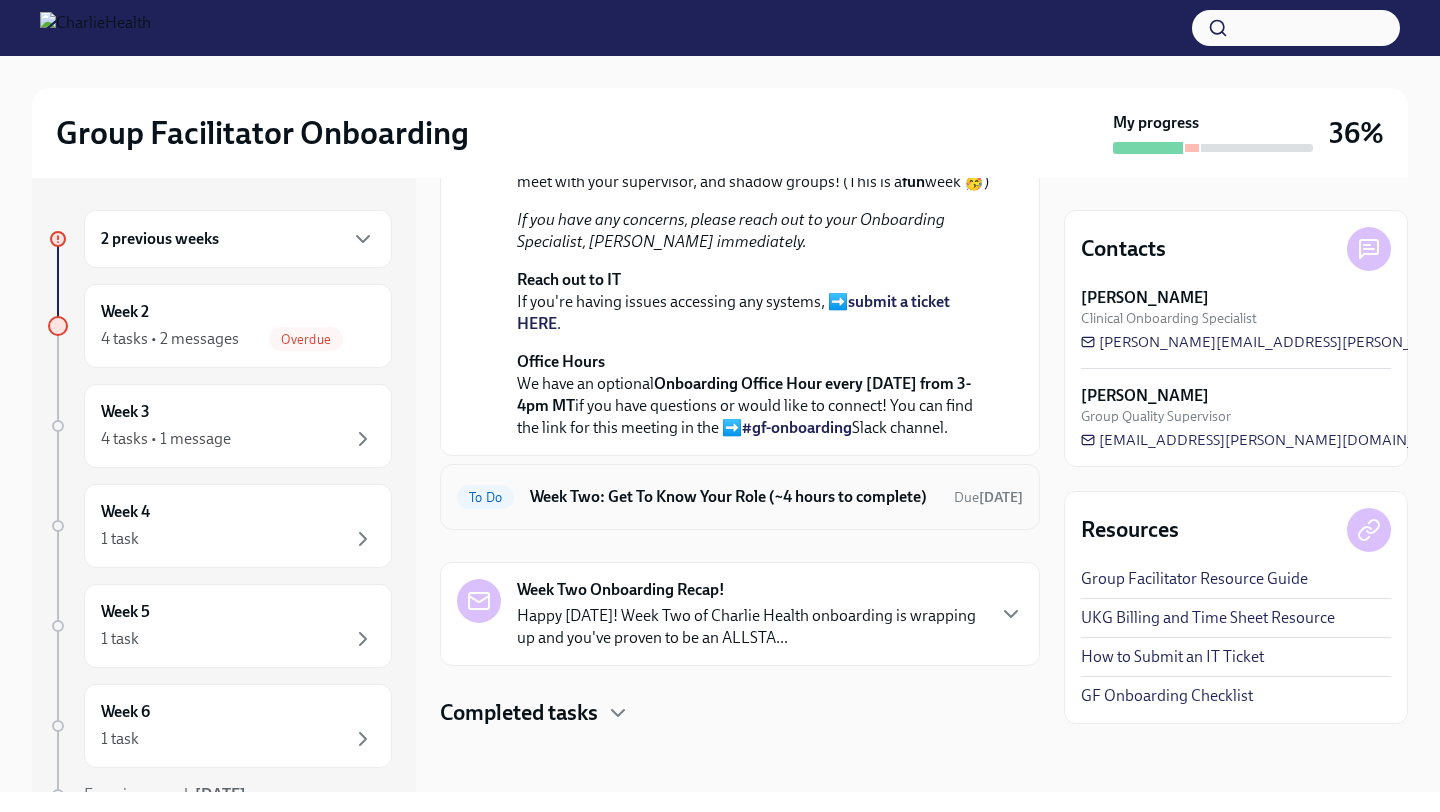 click on "To Do Week Two: Get To Know Your Role (~4 hours to complete) Due  [DATE]" at bounding box center (740, 497) 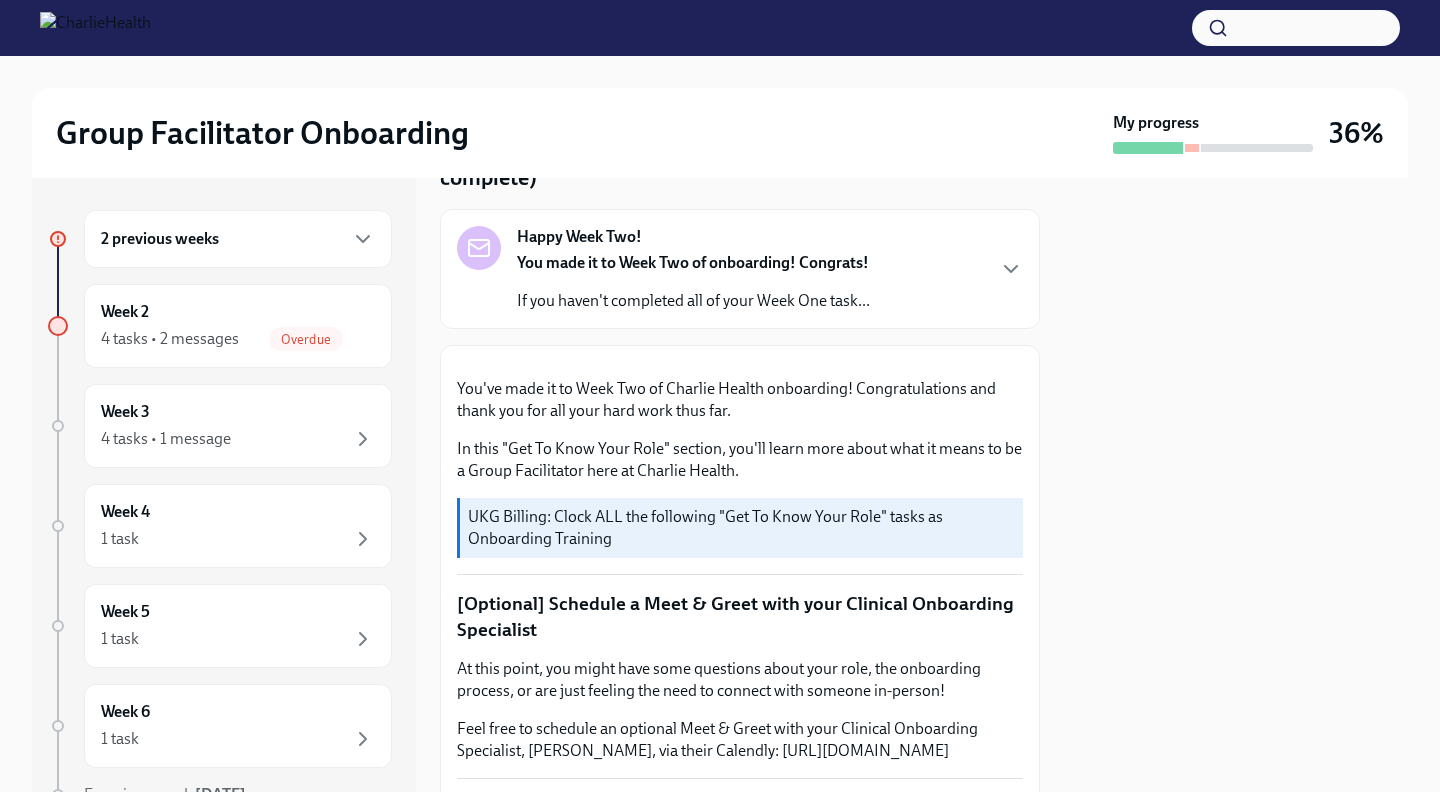 scroll, scrollTop: 152, scrollLeft: 0, axis: vertical 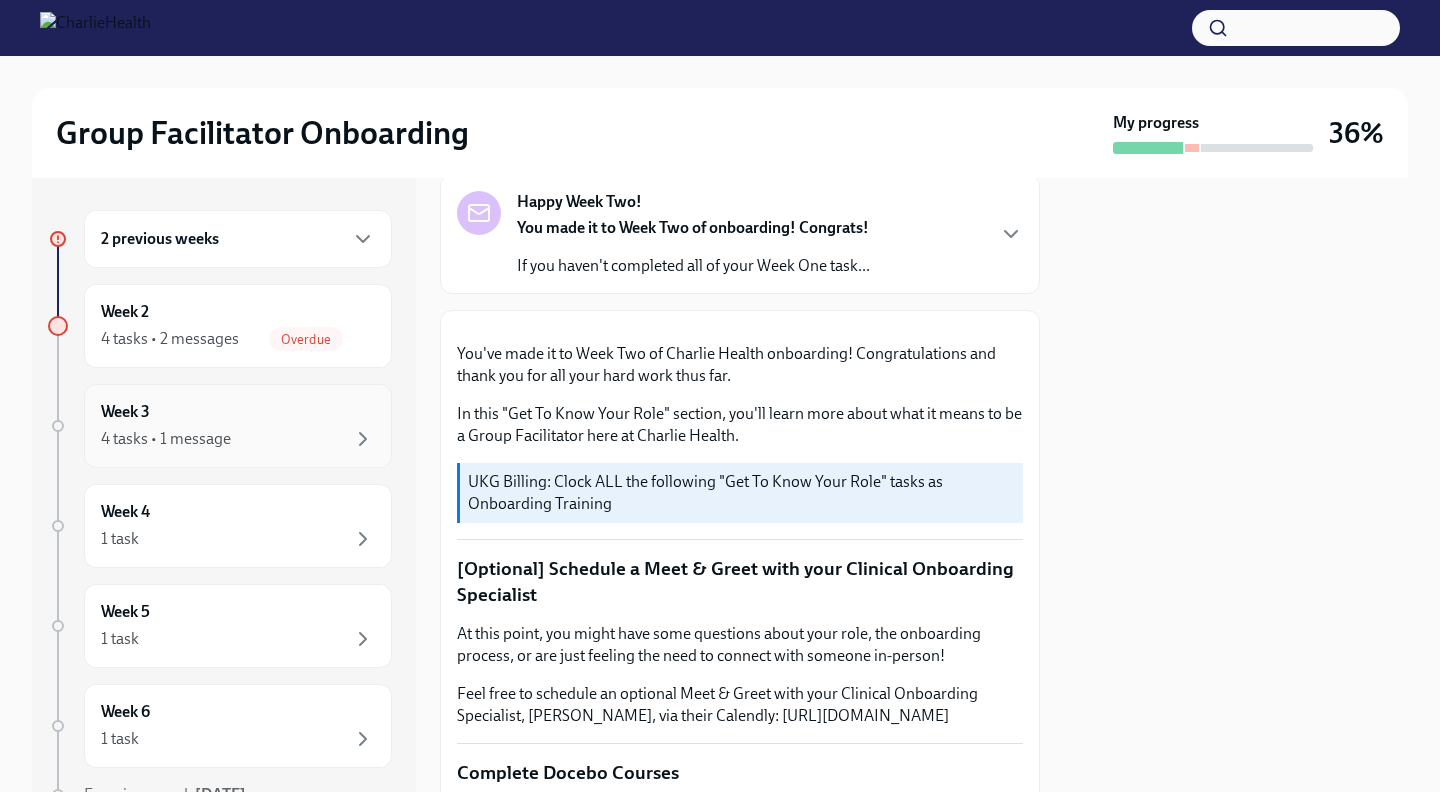 click on "Week 3 4 tasks • 1 message" at bounding box center [238, 426] 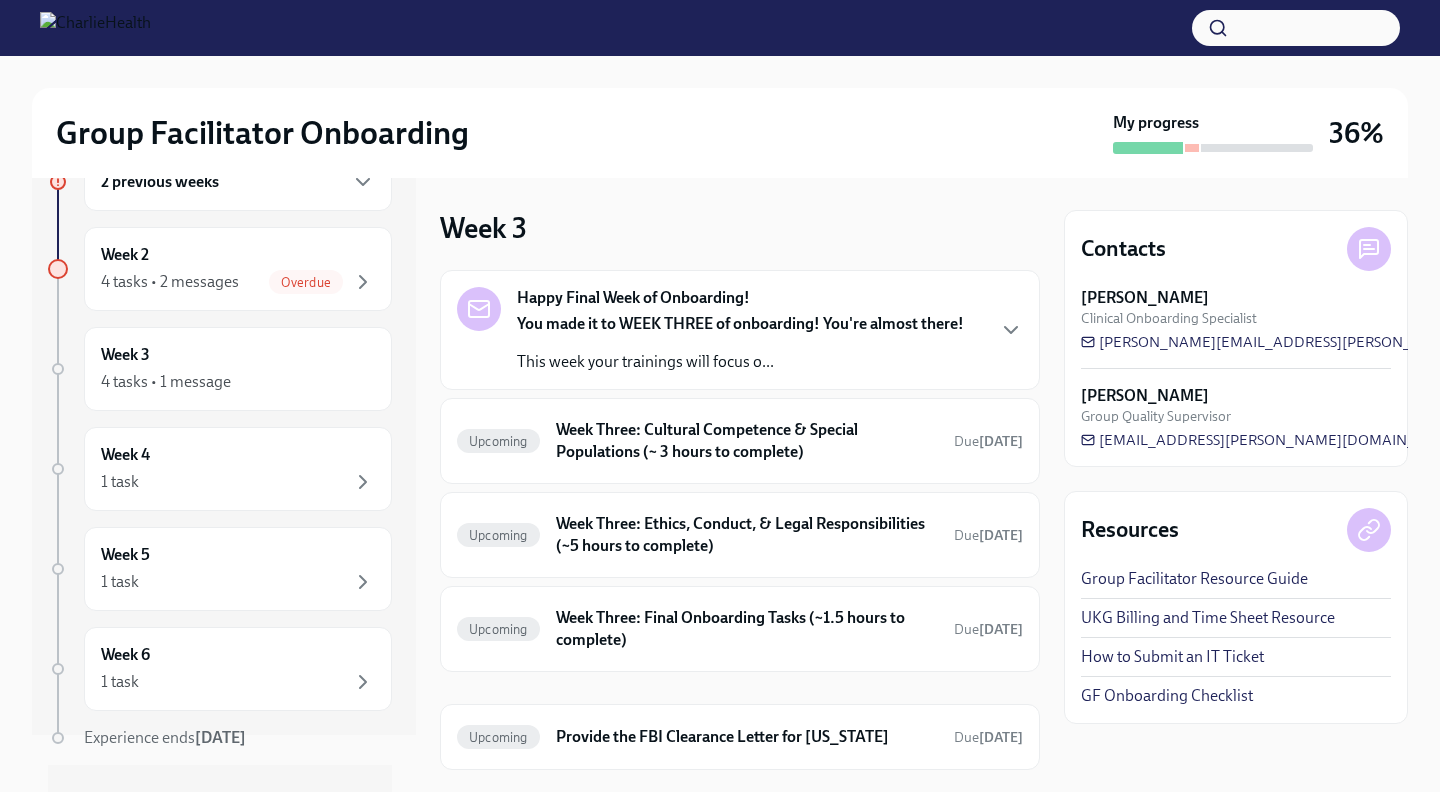 scroll, scrollTop: 62, scrollLeft: 0, axis: vertical 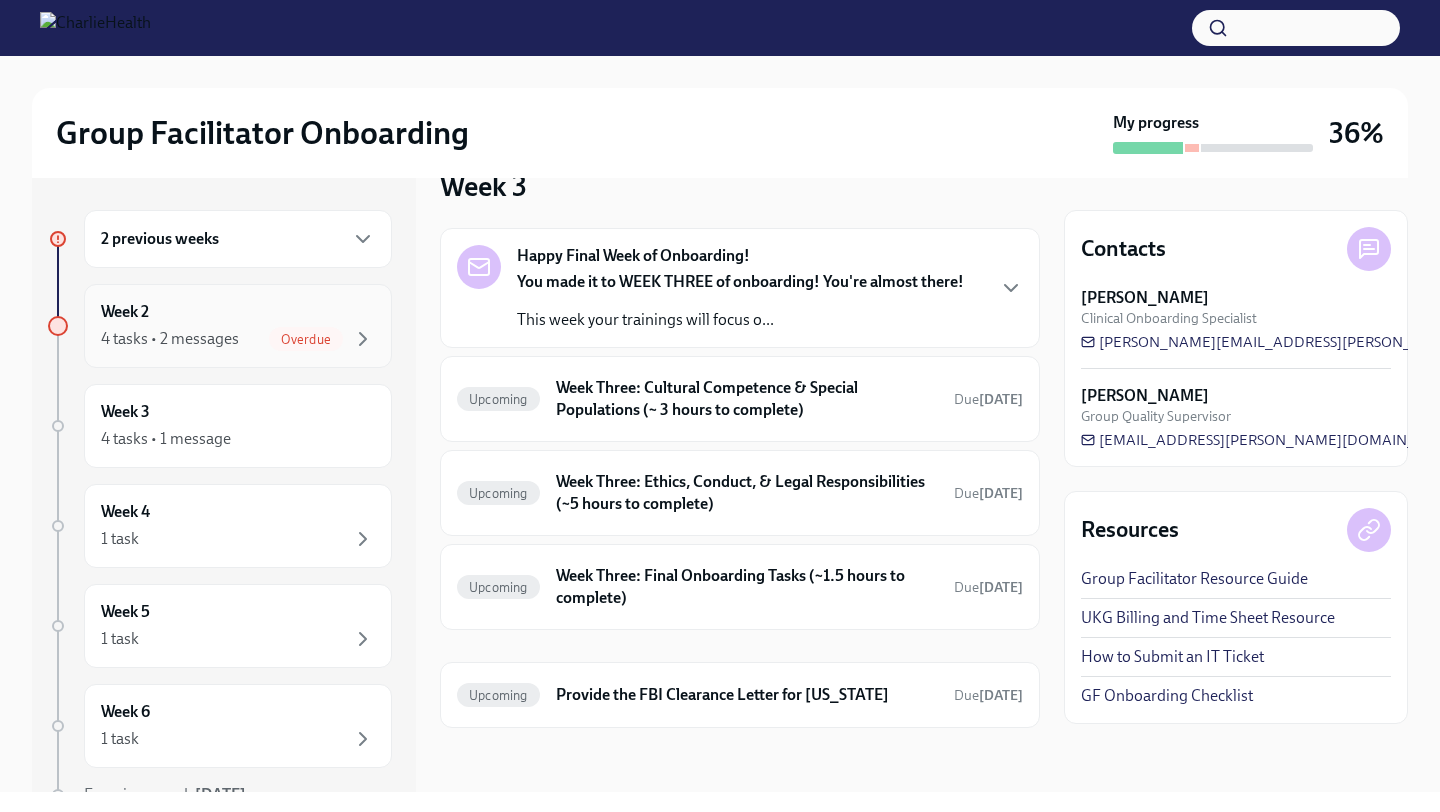 click on "Week 2 4 tasks • 2 messages Overdue" at bounding box center [238, 326] 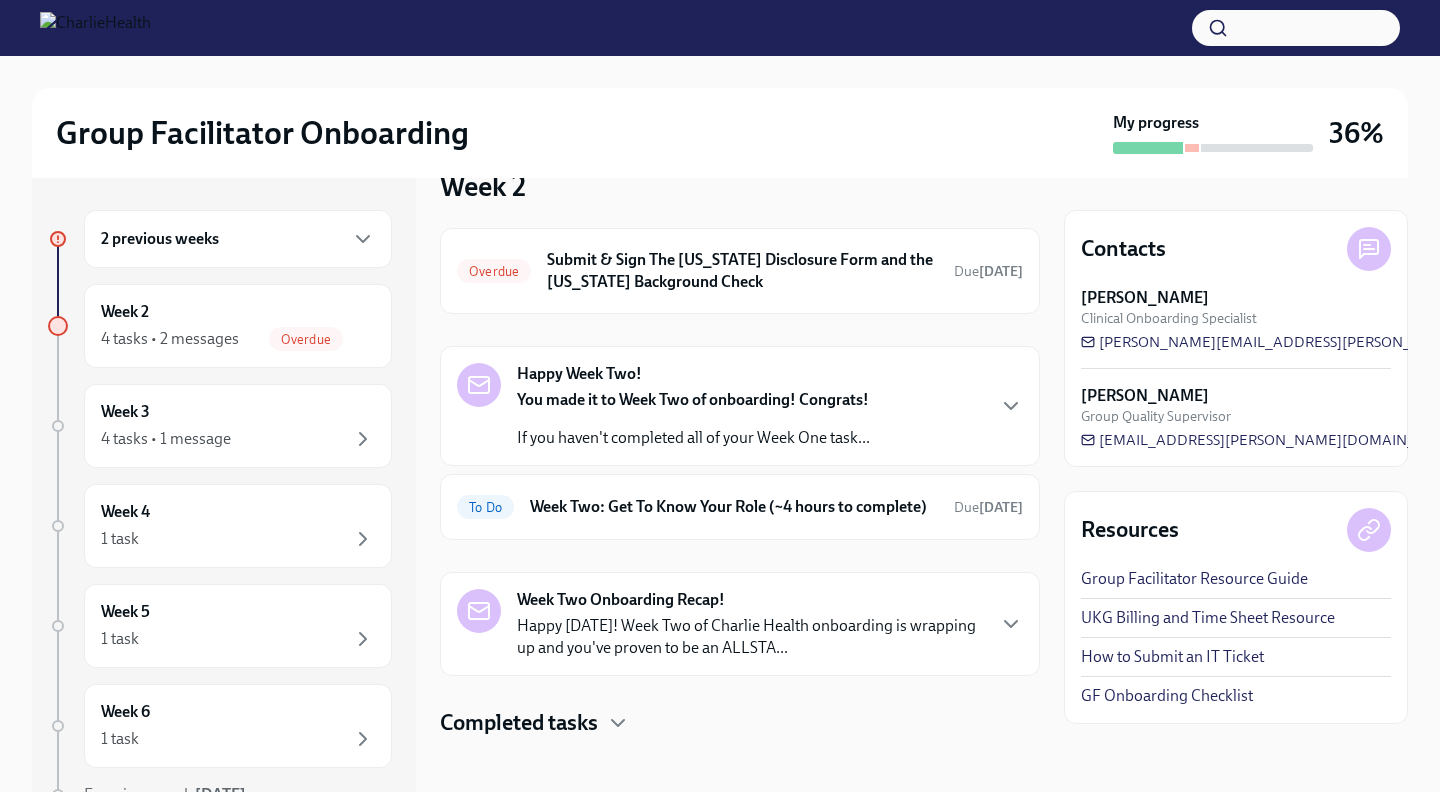 click on "Week Two Onboarding Recap!" at bounding box center [621, 600] 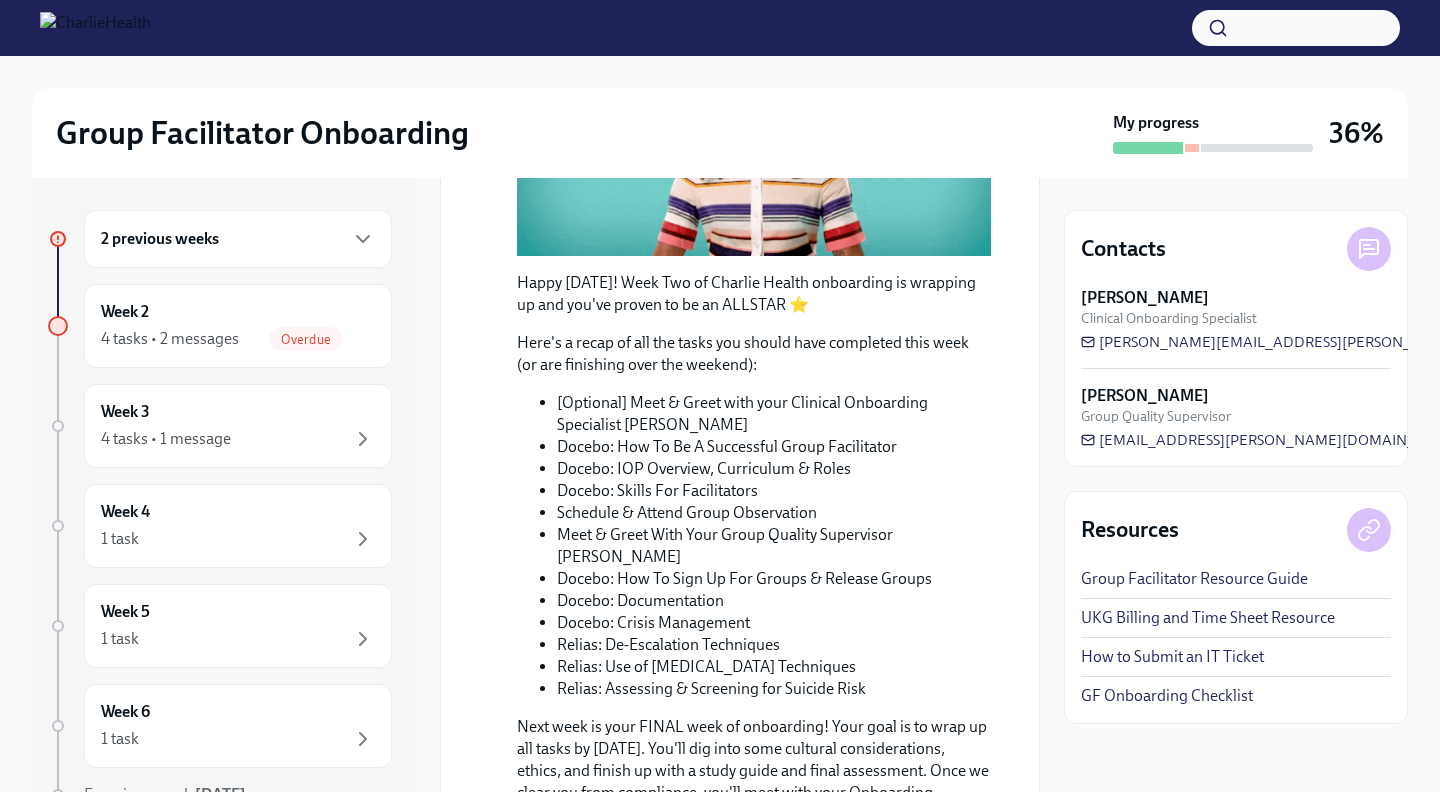 scroll, scrollTop: 196, scrollLeft: 0, axis: vertical 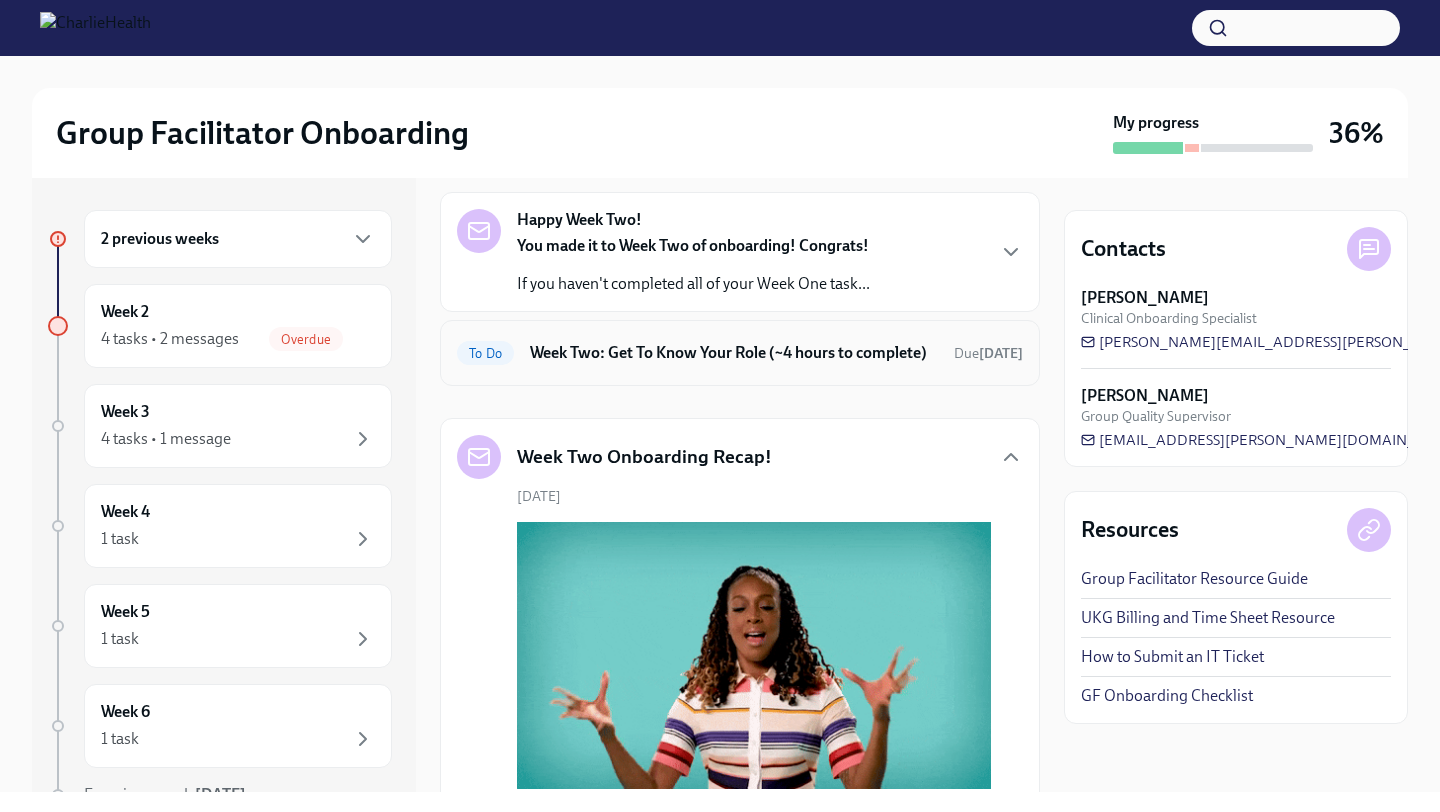 click on "Week Two: Get To Know Your Role (~4 hours to complete)" at bounding box center (734, 353) 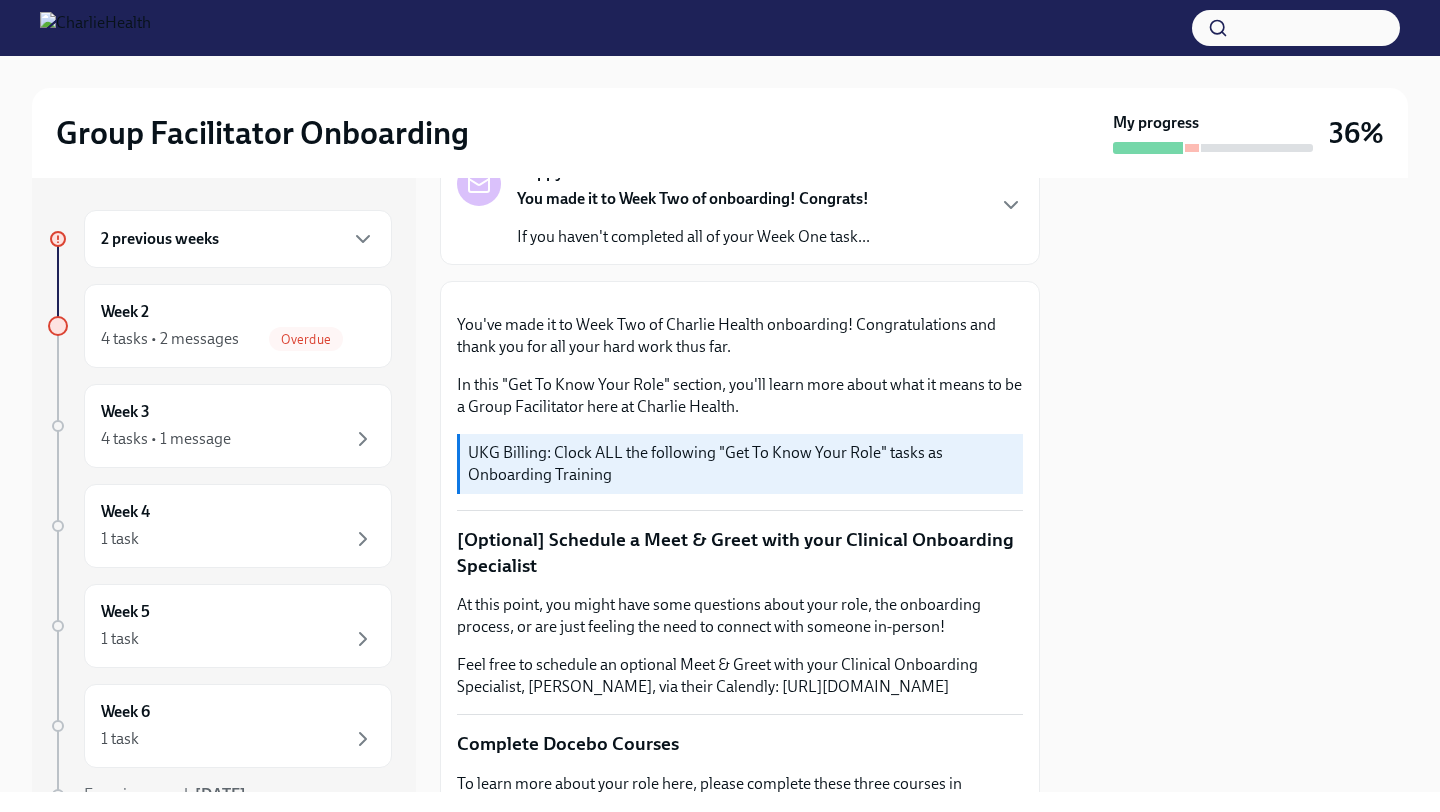 scroll, scrollTop: 0, scrollLeft: 0, axis: both 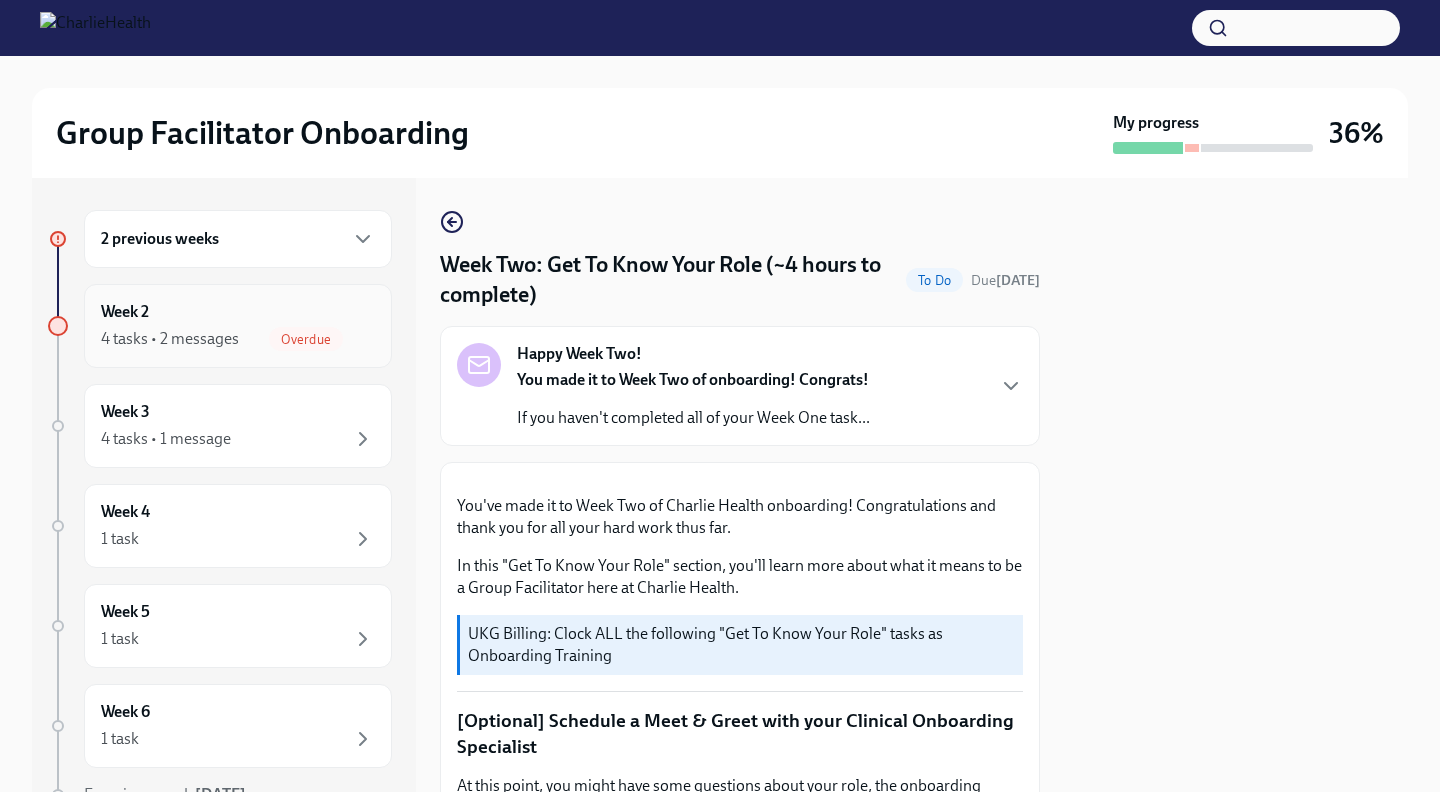 click on "4 tasks • 2 messages" at bounding box center (170, 339) 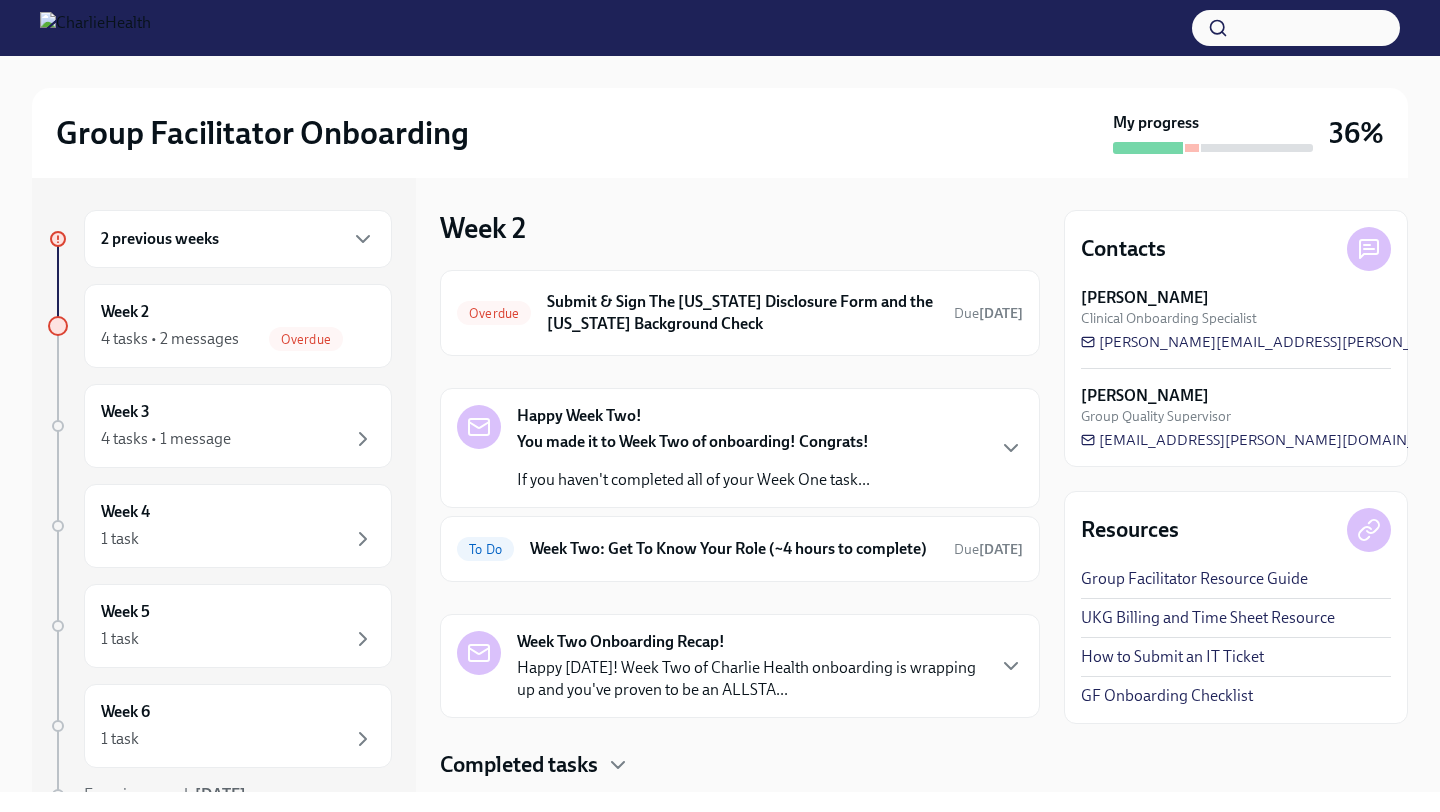 click on "Happy Week Two! You made it to Week Two of onboarding! Congrats!
If you haven't completed all of your Week One task..." at bounding box center [740, 448] 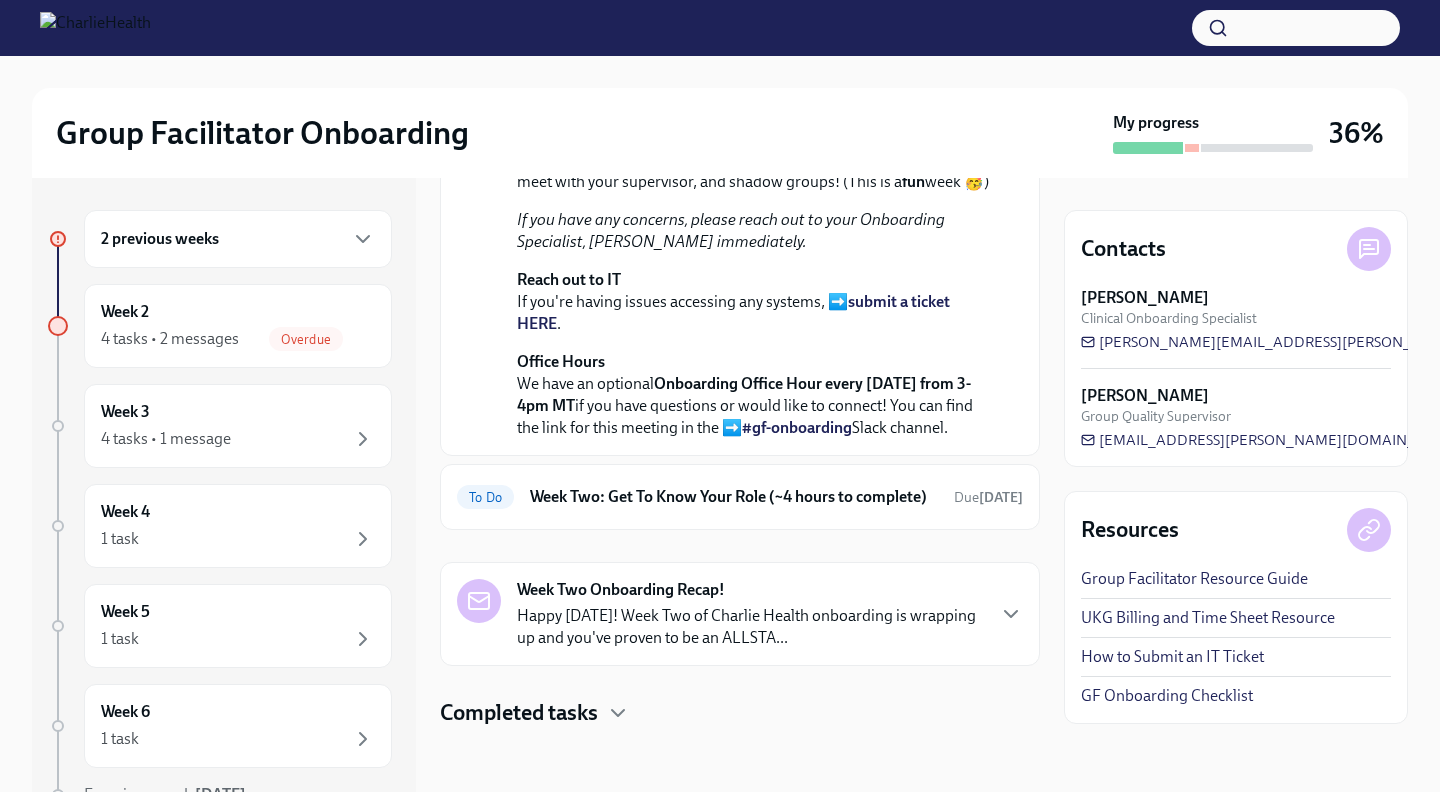 scroll, scrollTop: 735, scrollLeft: 0, axis: vertical 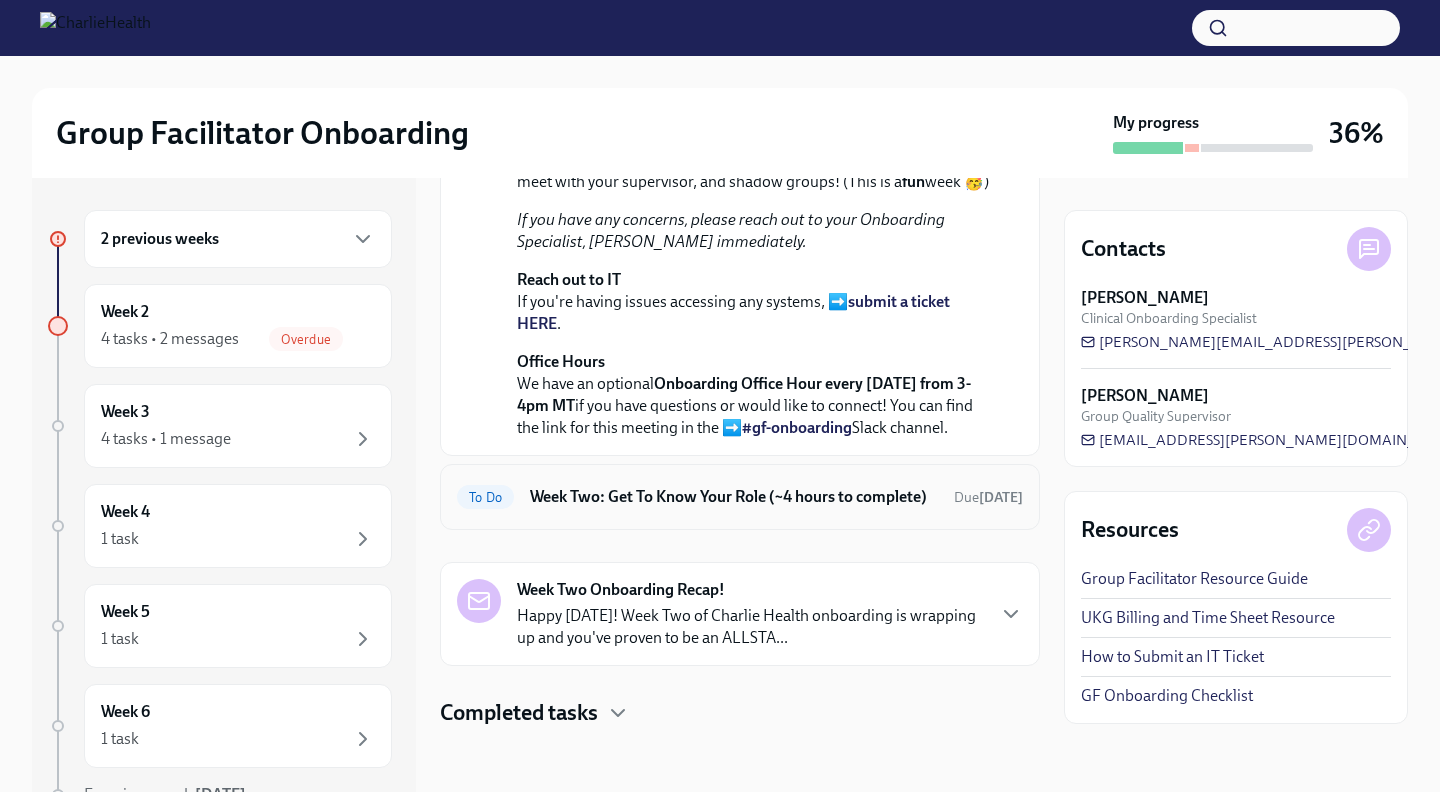 click on "To Do Week Two: Get To Know Your Role (~4 hours to complete) Due  [DATE]" at bounding box center (740, 497) 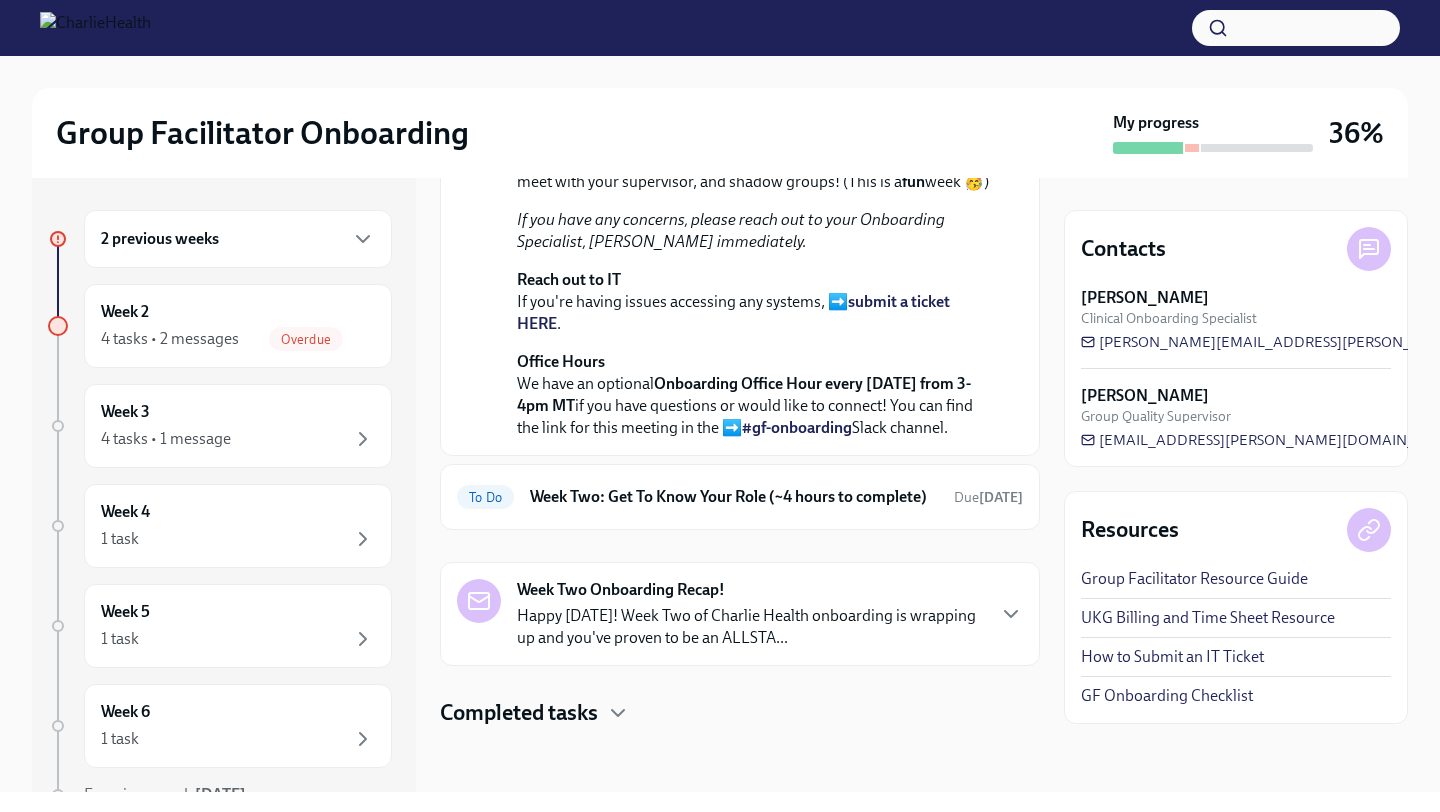 scroll, scrollTop: 622, scrollLeft: 0, axis: vertical 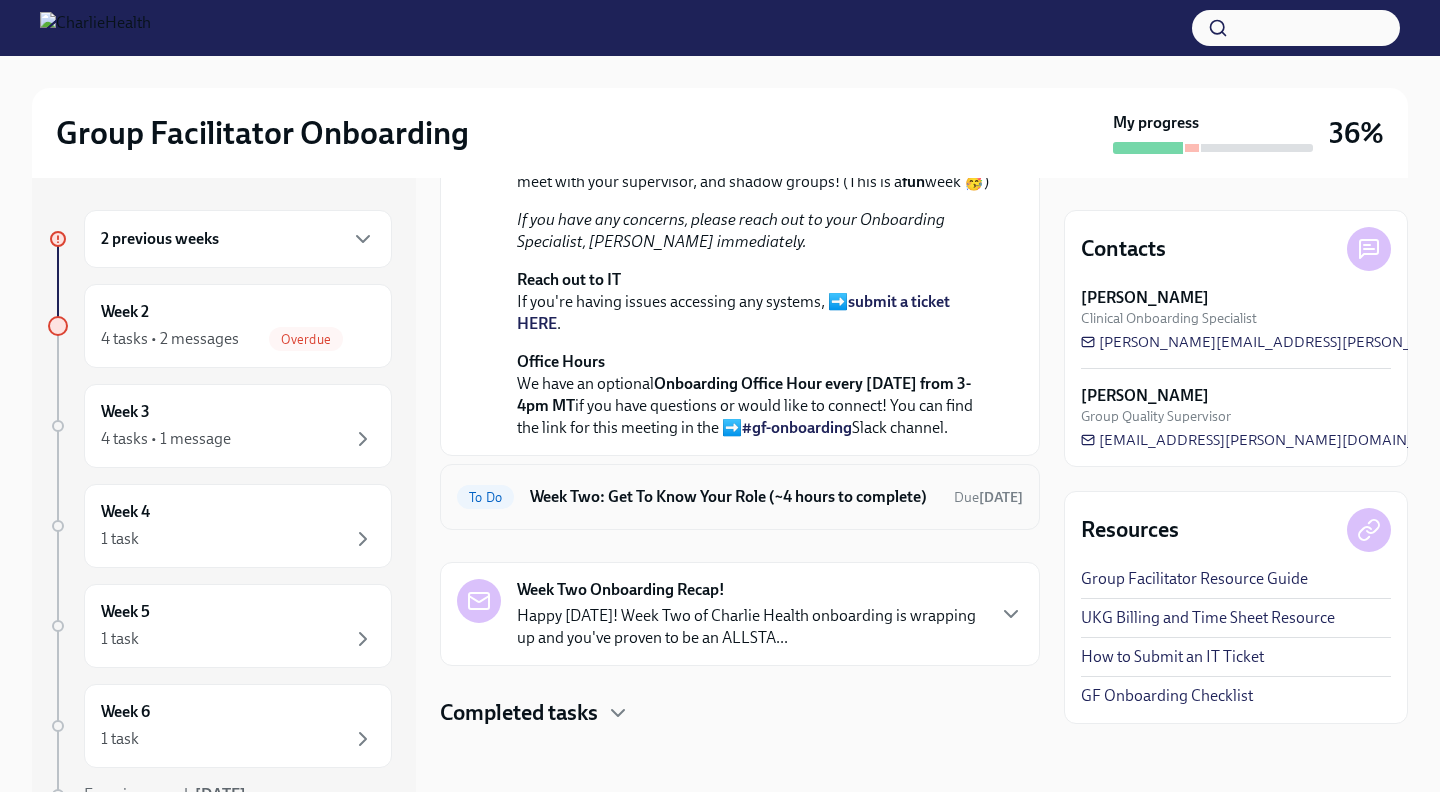 click on "Week Two: Get To Know Your Role (~4 hours to complete)" at bounding box center (734, 497) 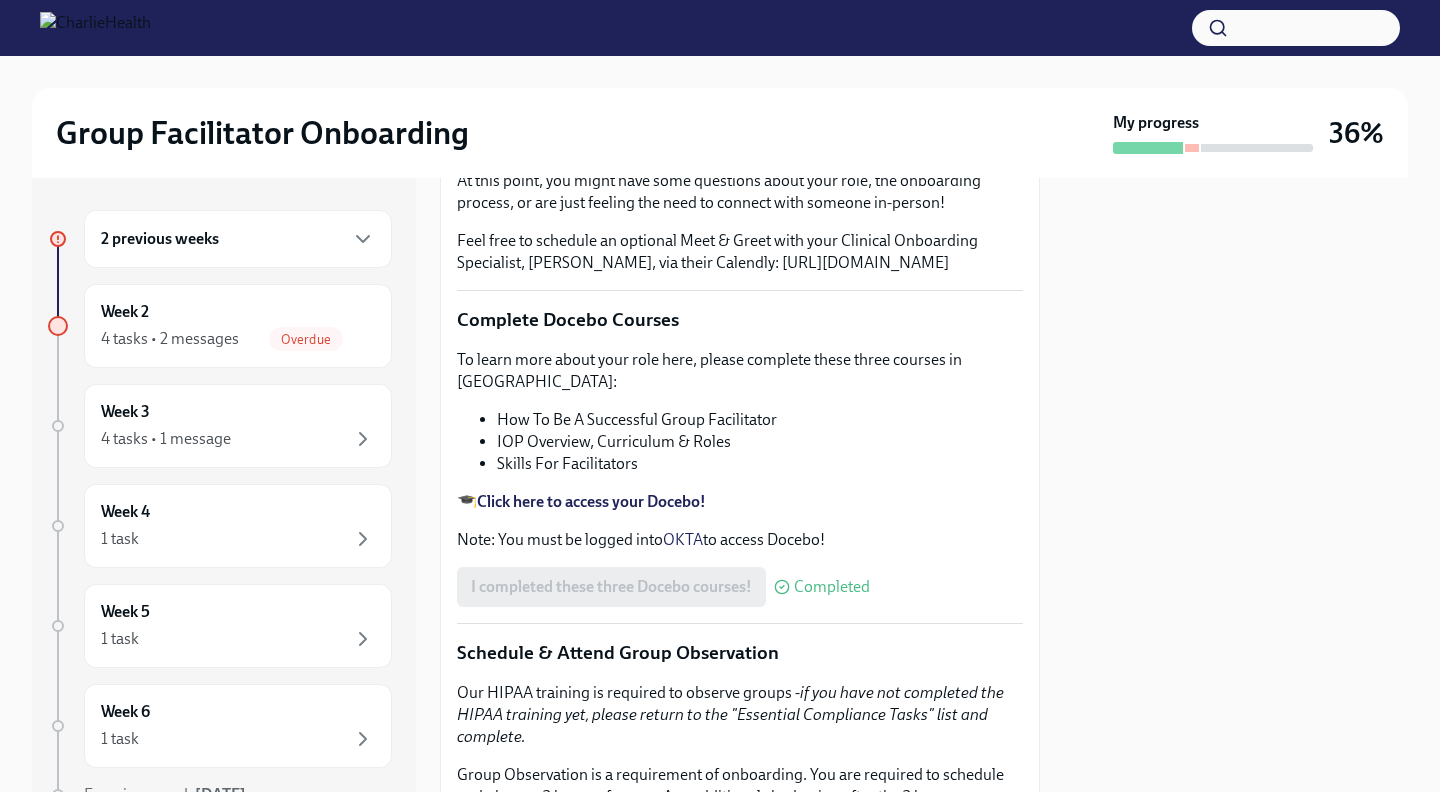 scroll, scrollTop: 62, scrollLeft: 0, axis: vertical 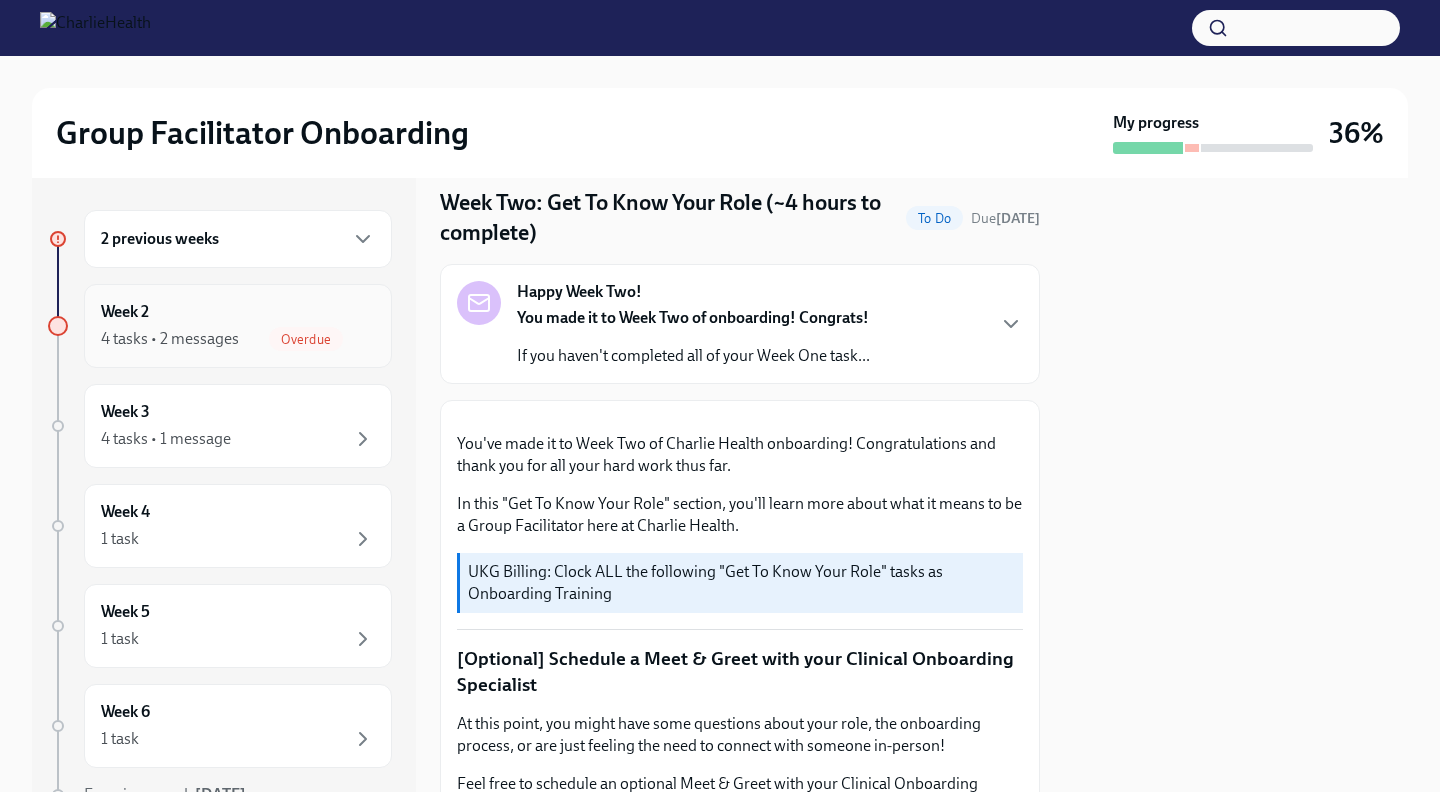 click on "4 tasks • 2 messages" at bounding box center (170, 339) 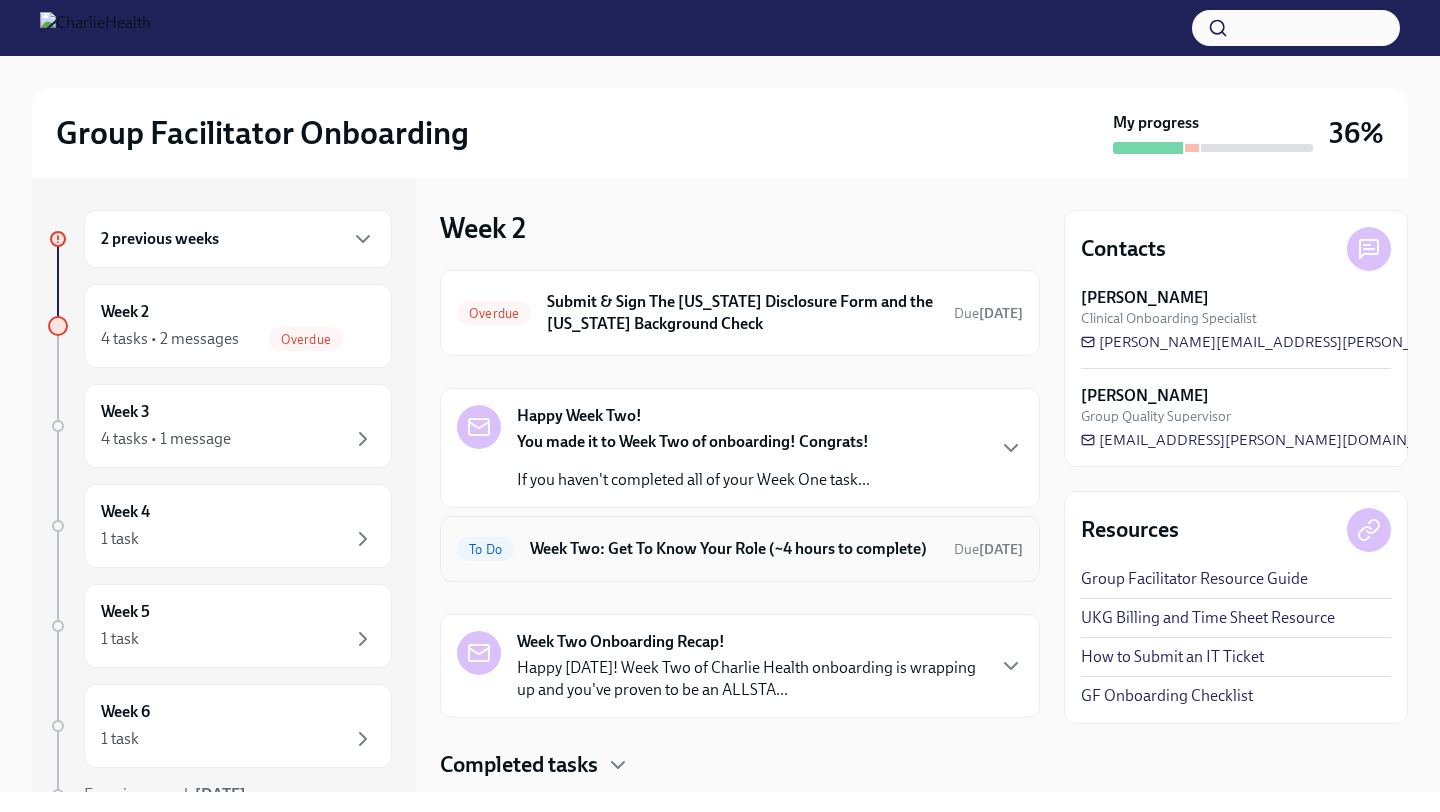 scroll, scrollTop: 72, scrollLeft: 0, axis: vertical 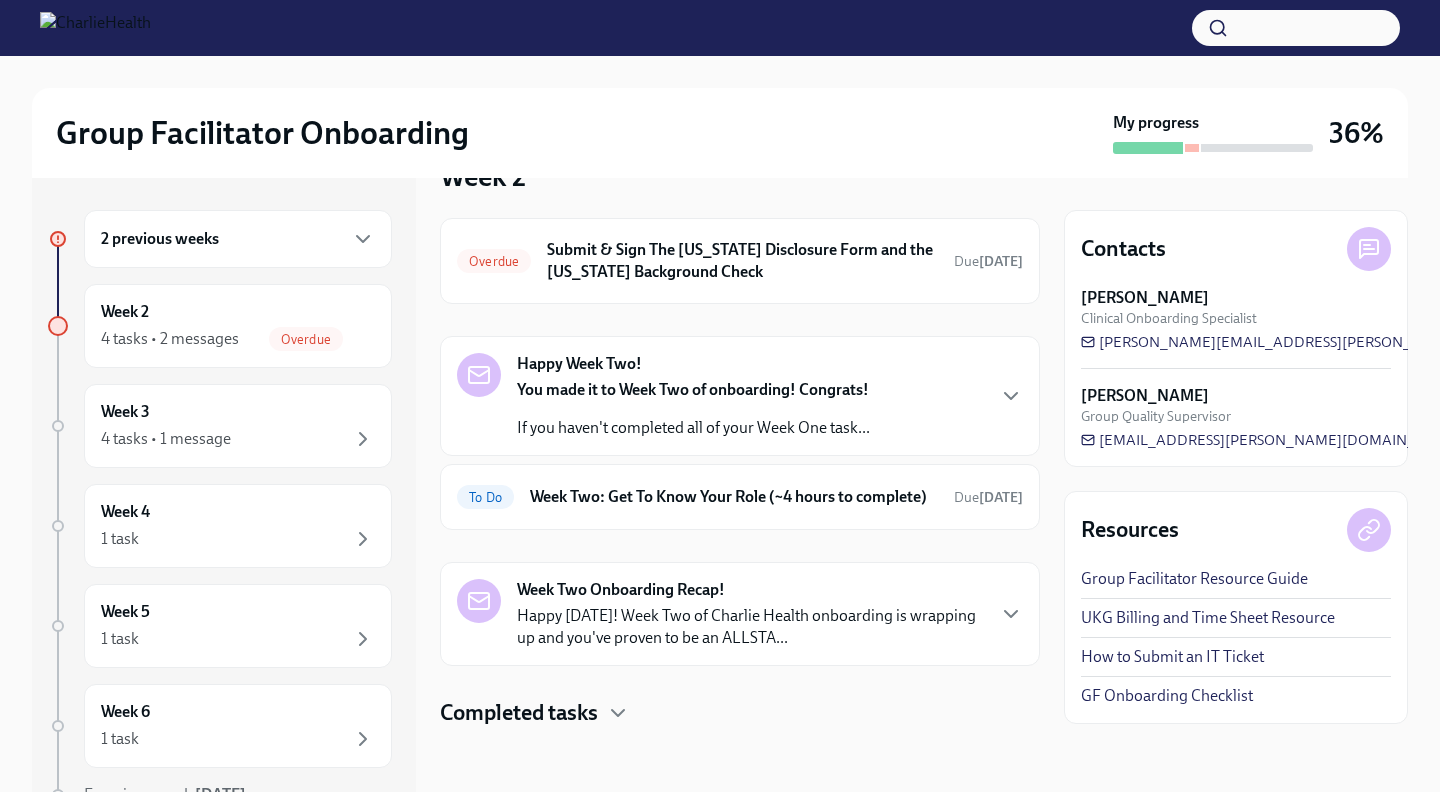 click on "Week Two Onboarding Recap! Happy [DATE]! Week Two of Charlie Health onboarding is wrapping up and you've proven to be an ALLSTA..." at bounding box center (750, 614) 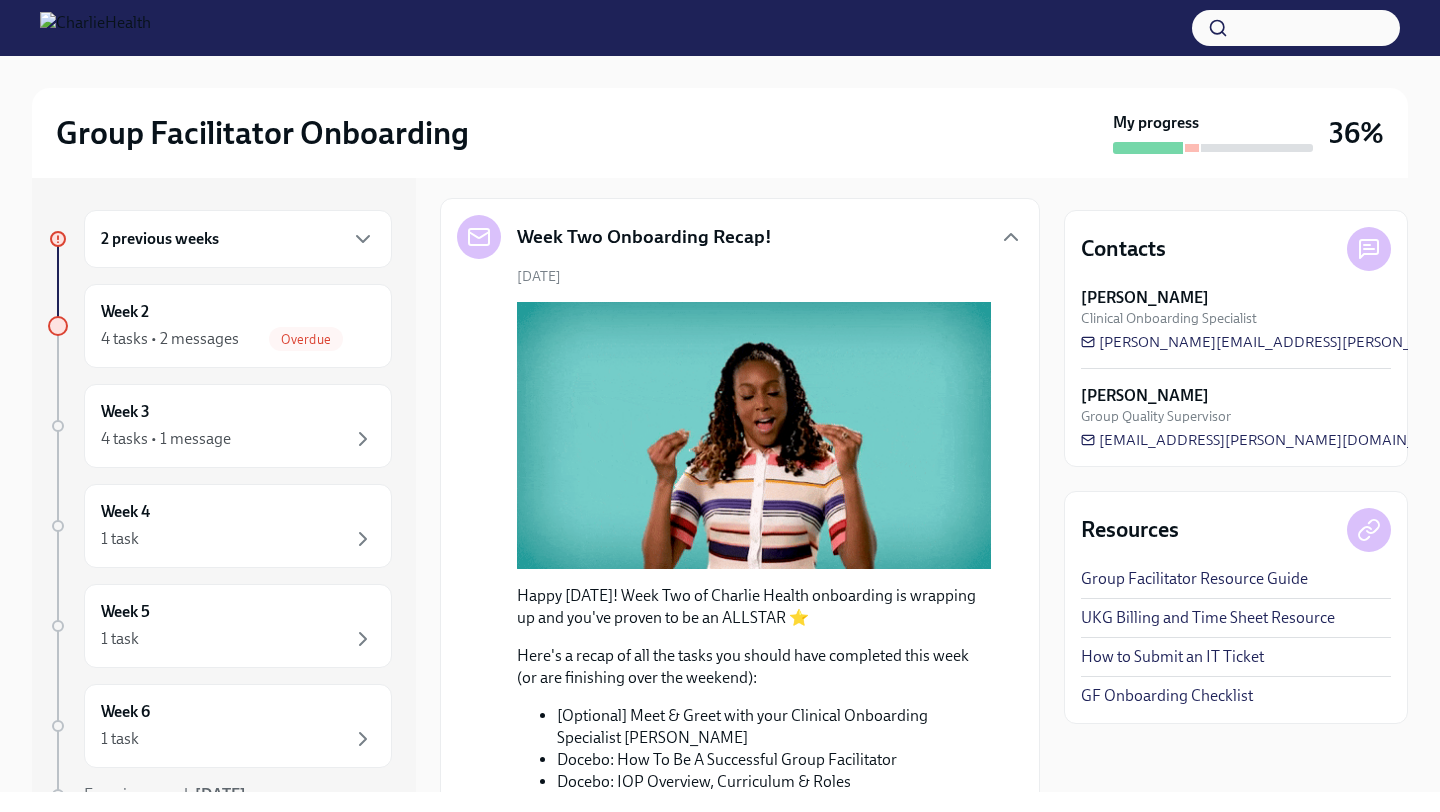 scroll, scrollTop: 985, scrollLeft: 0, axis: vertical 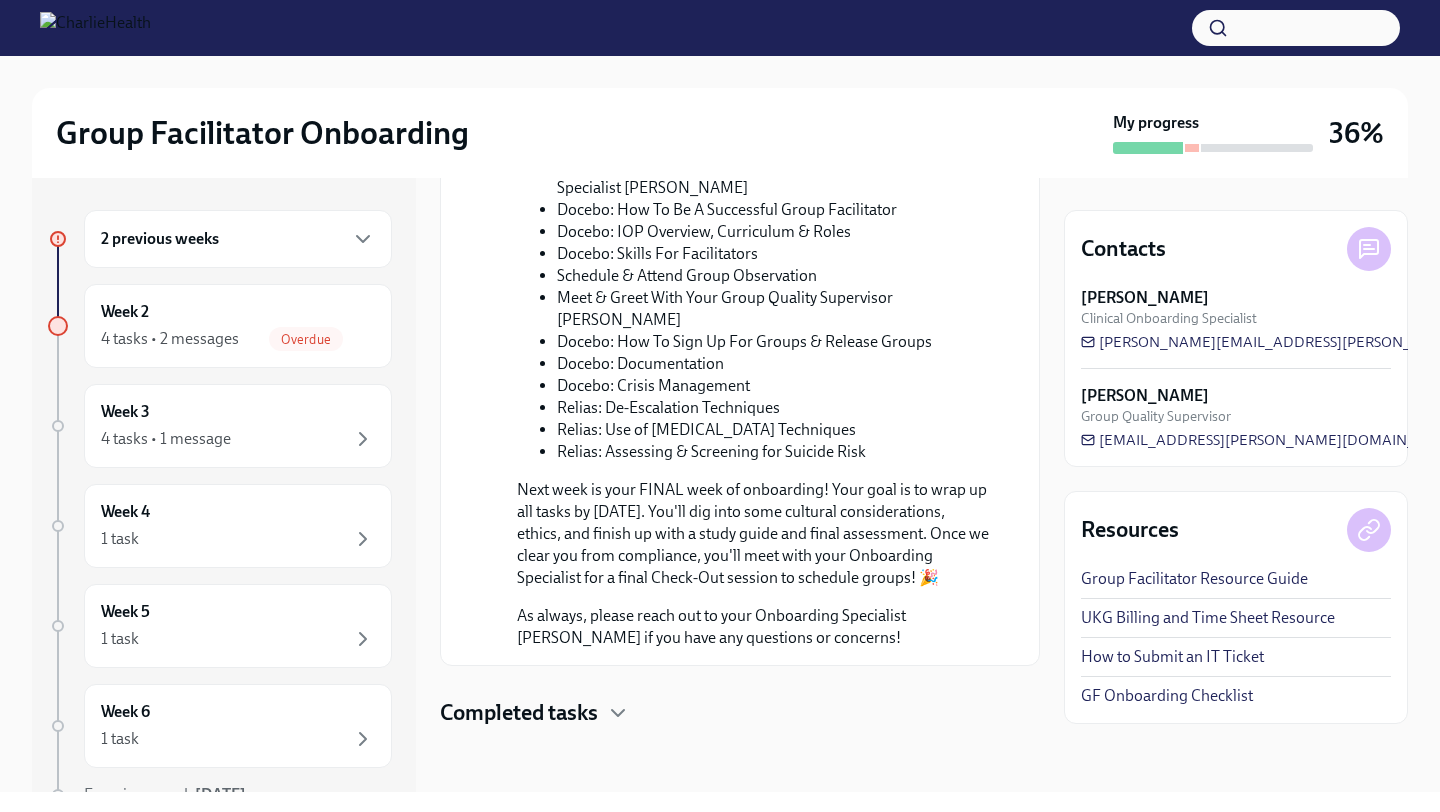 click on "Completed tasks" at bounding box center (519, 713) 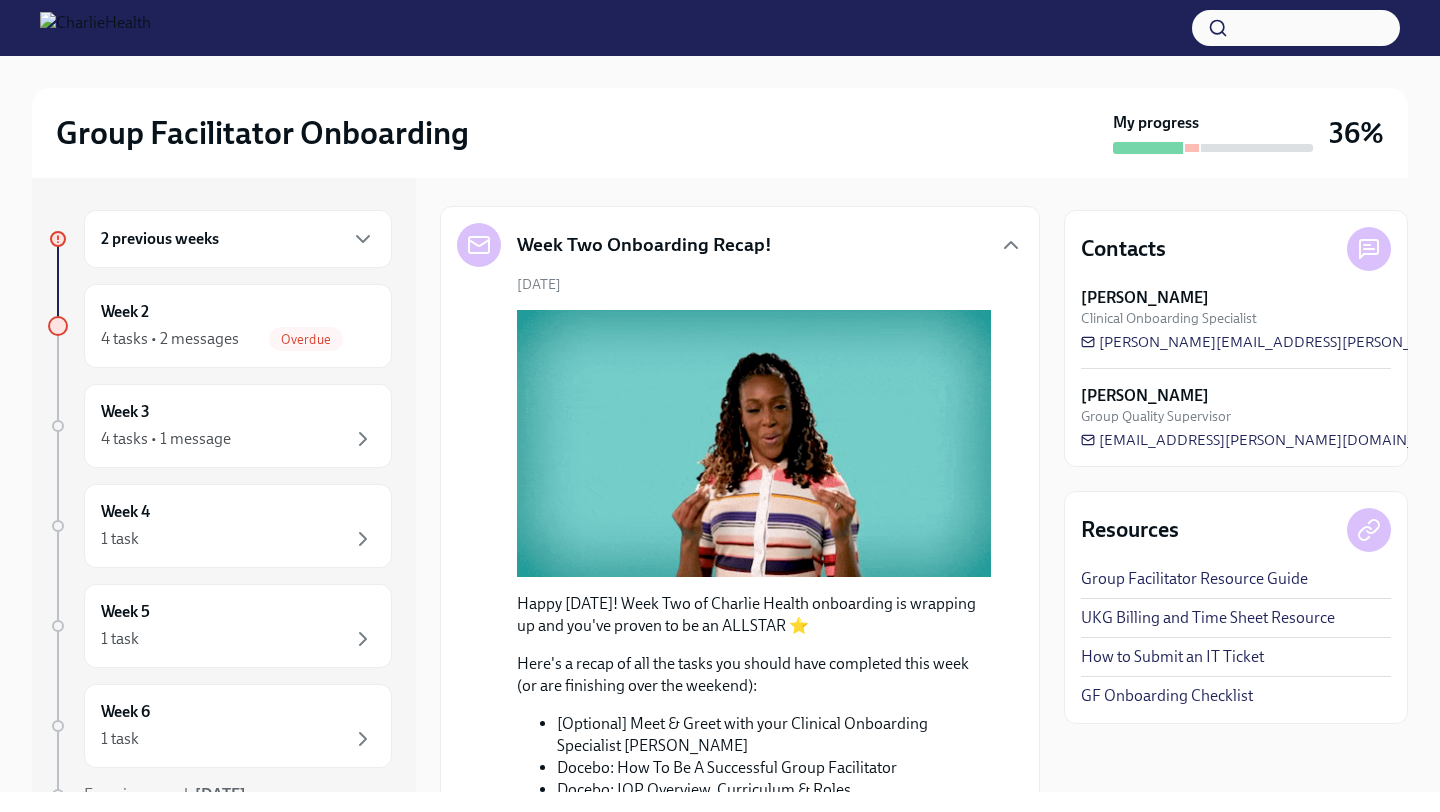 scroll, scrollTop: 359, scrollLeft: 0, axis: vertical 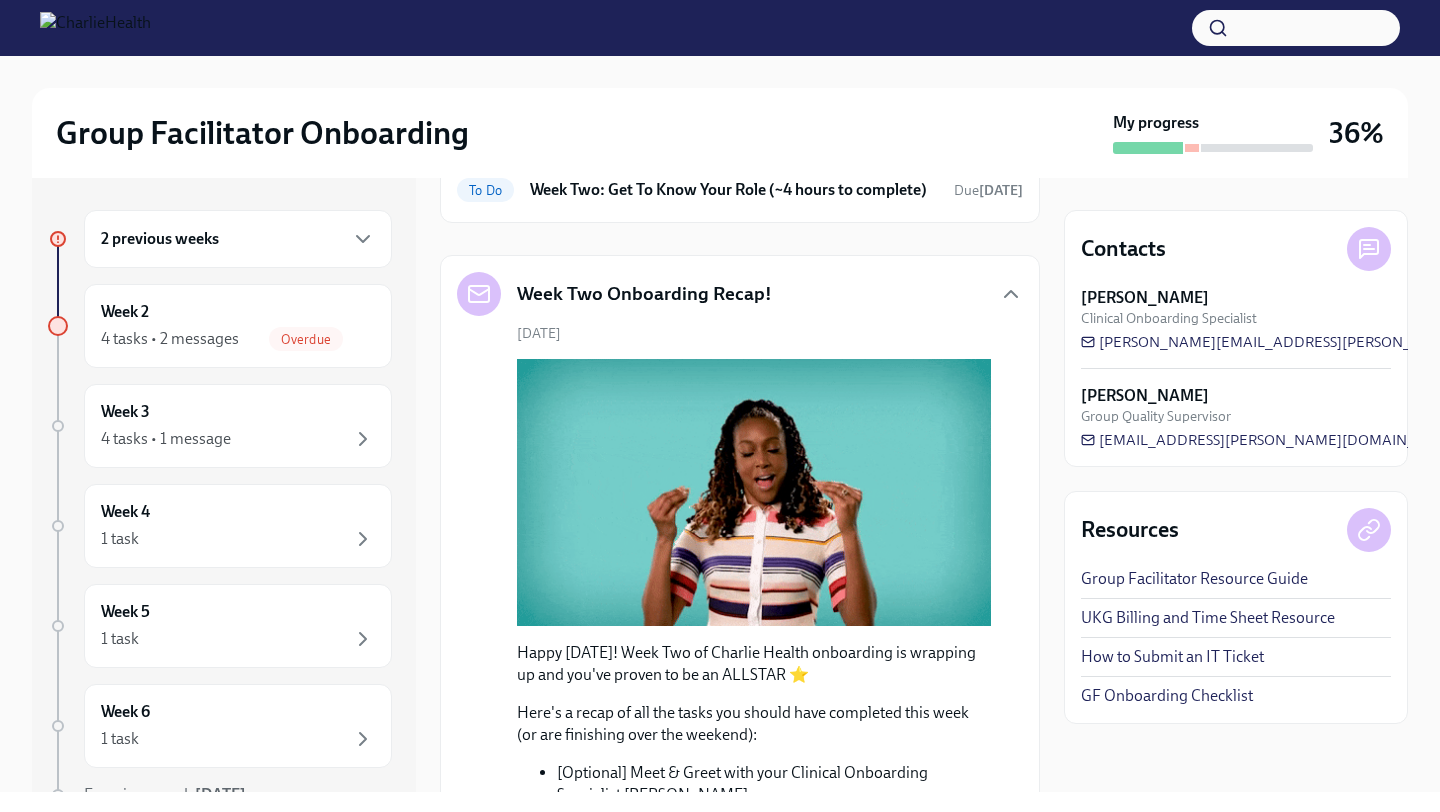 click on "2 previous weeks" at bounding box center [238, 239] 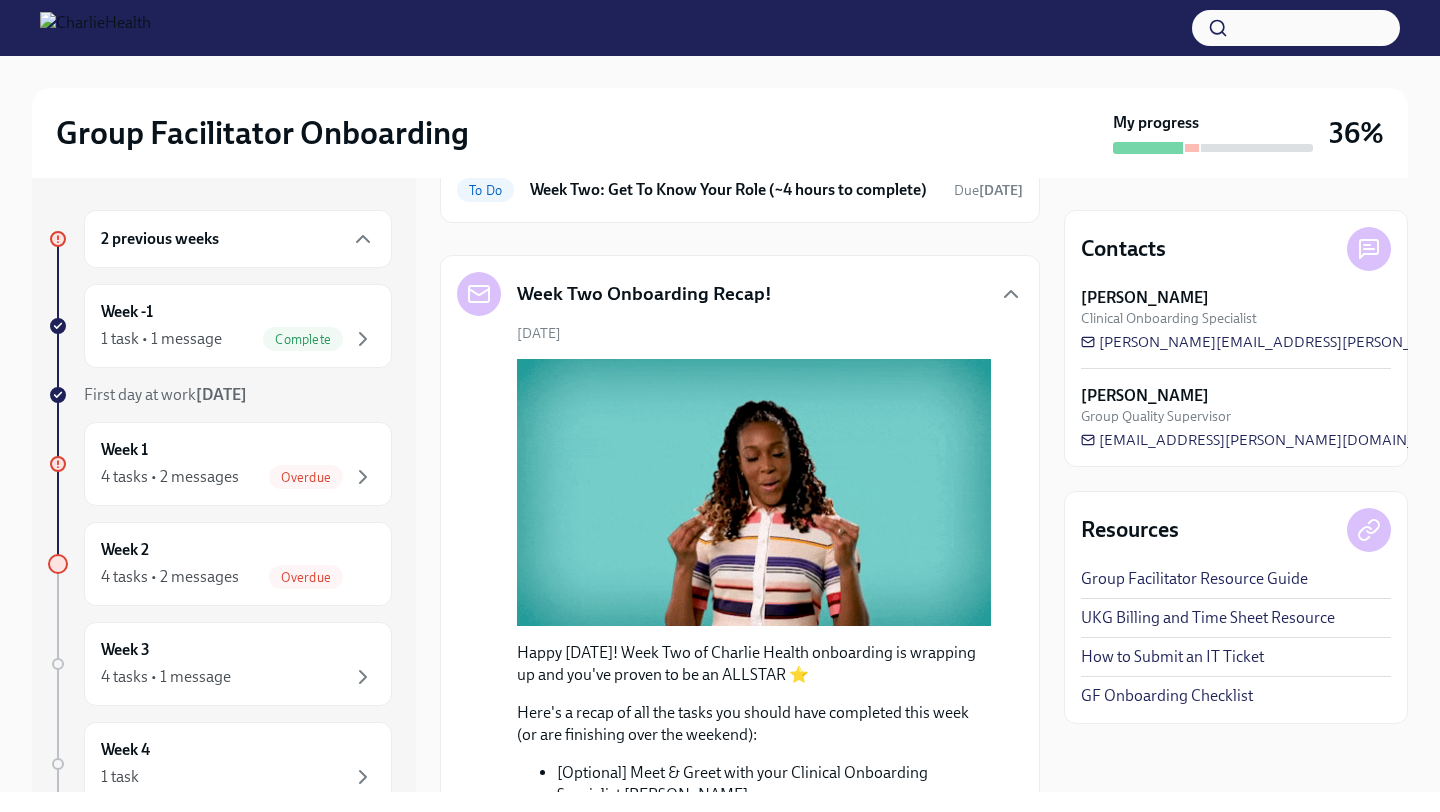 click on "First day at work  [DATE]" at bounding box center [165, 394] 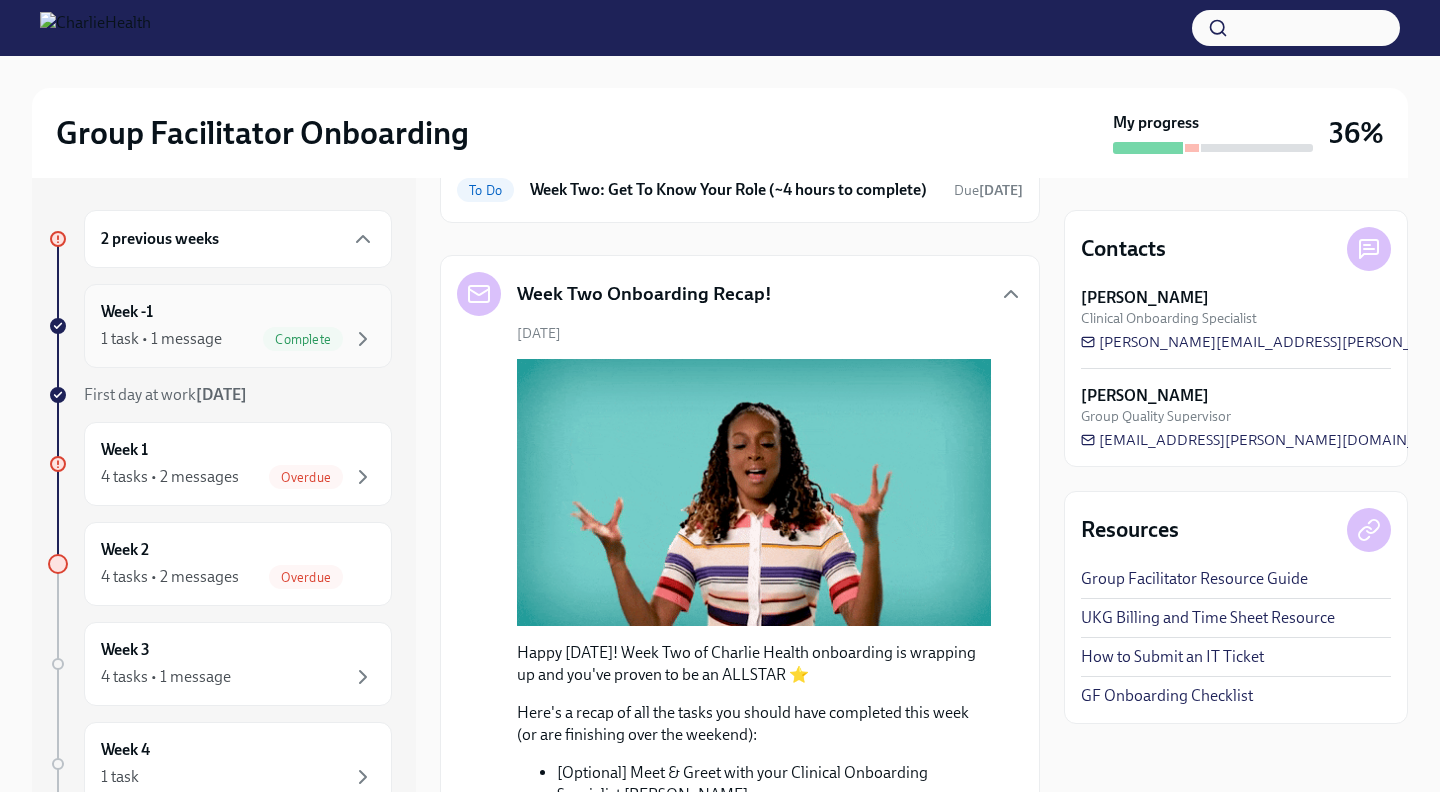 click on "Week -1 1 task • 1 message Complete" at bounding box center (238, 326) 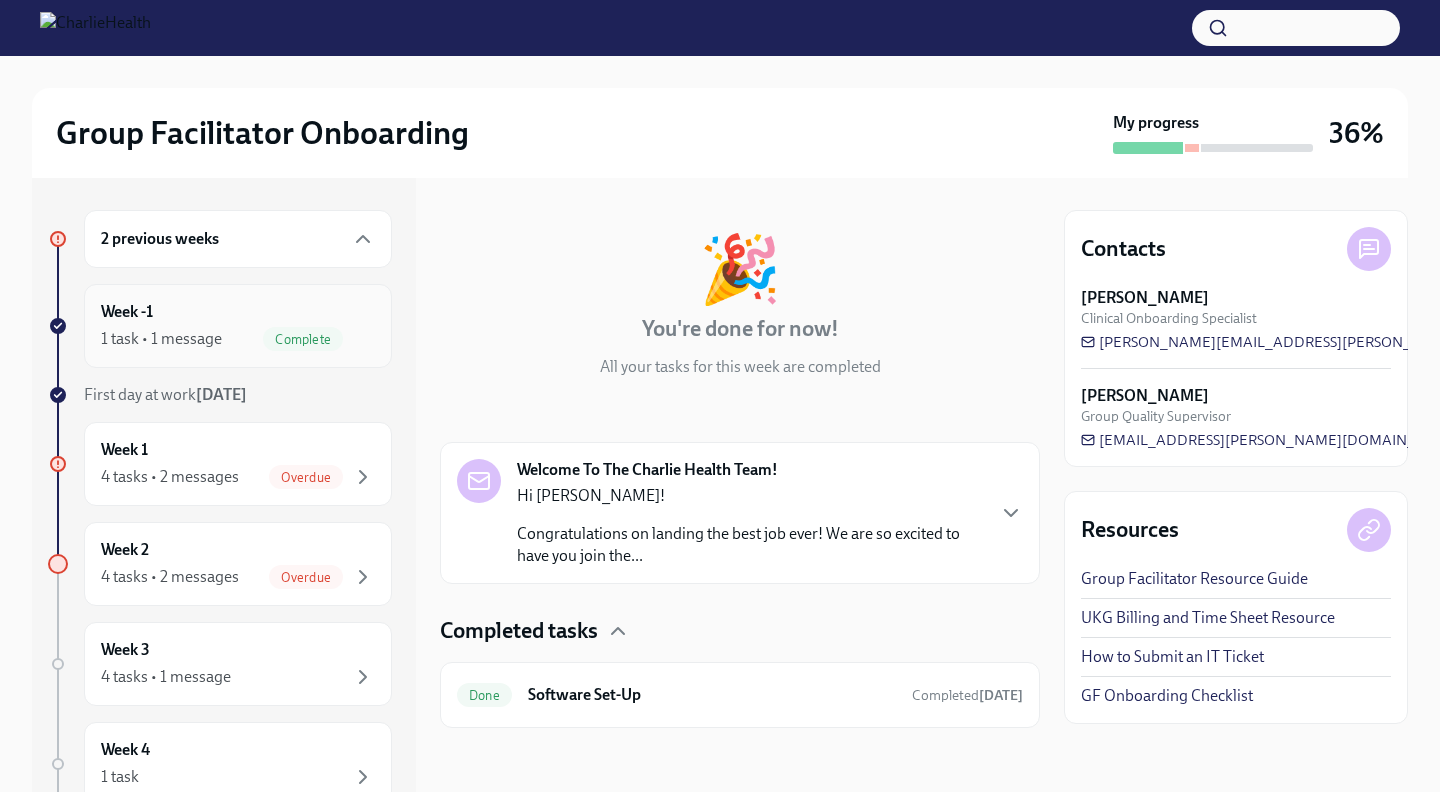 scroll, scrollTop: 66, scrollLeft: 0, axis: vertical 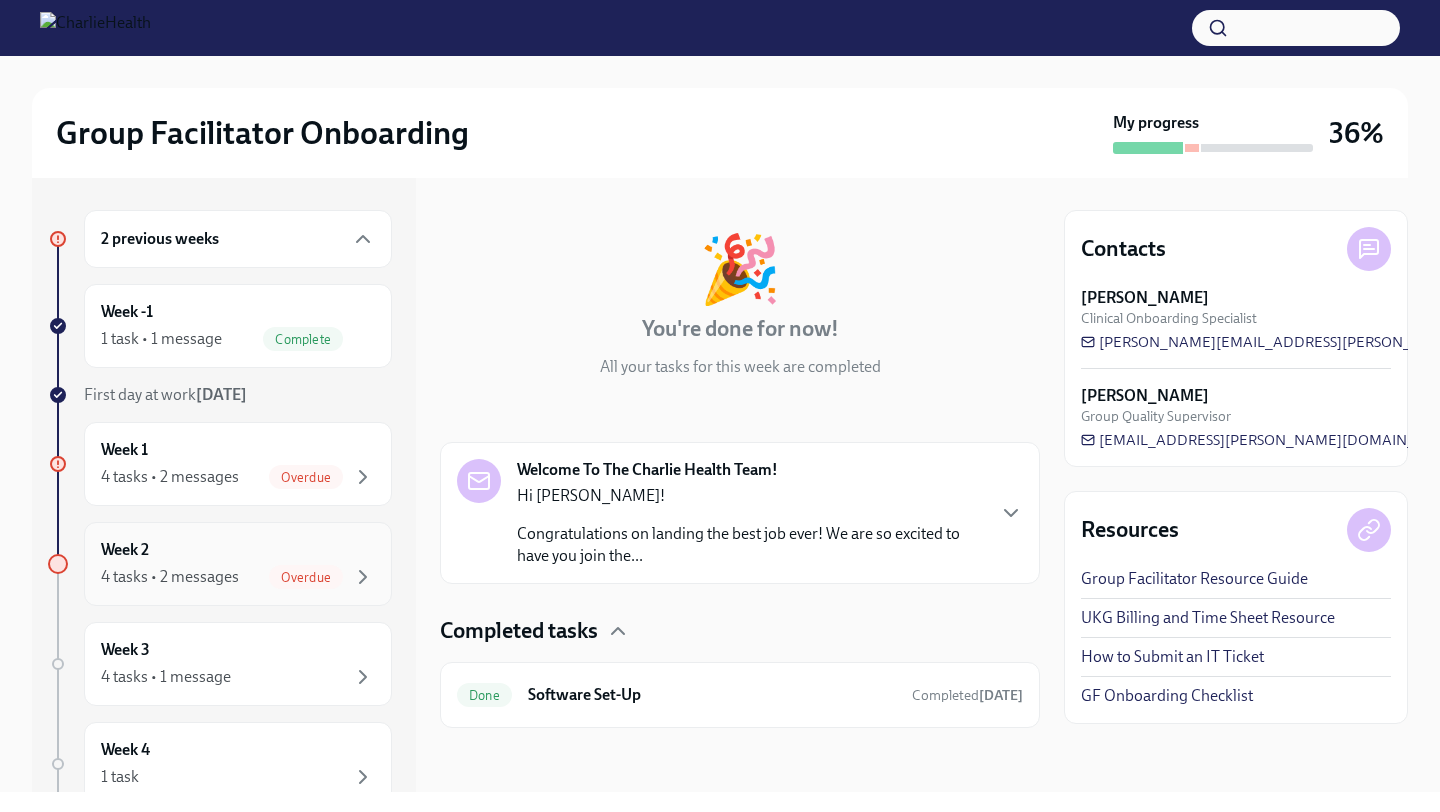 click on "Week 2 4 tasks • 2 messages Overdue" at bounding box center [238, 564] 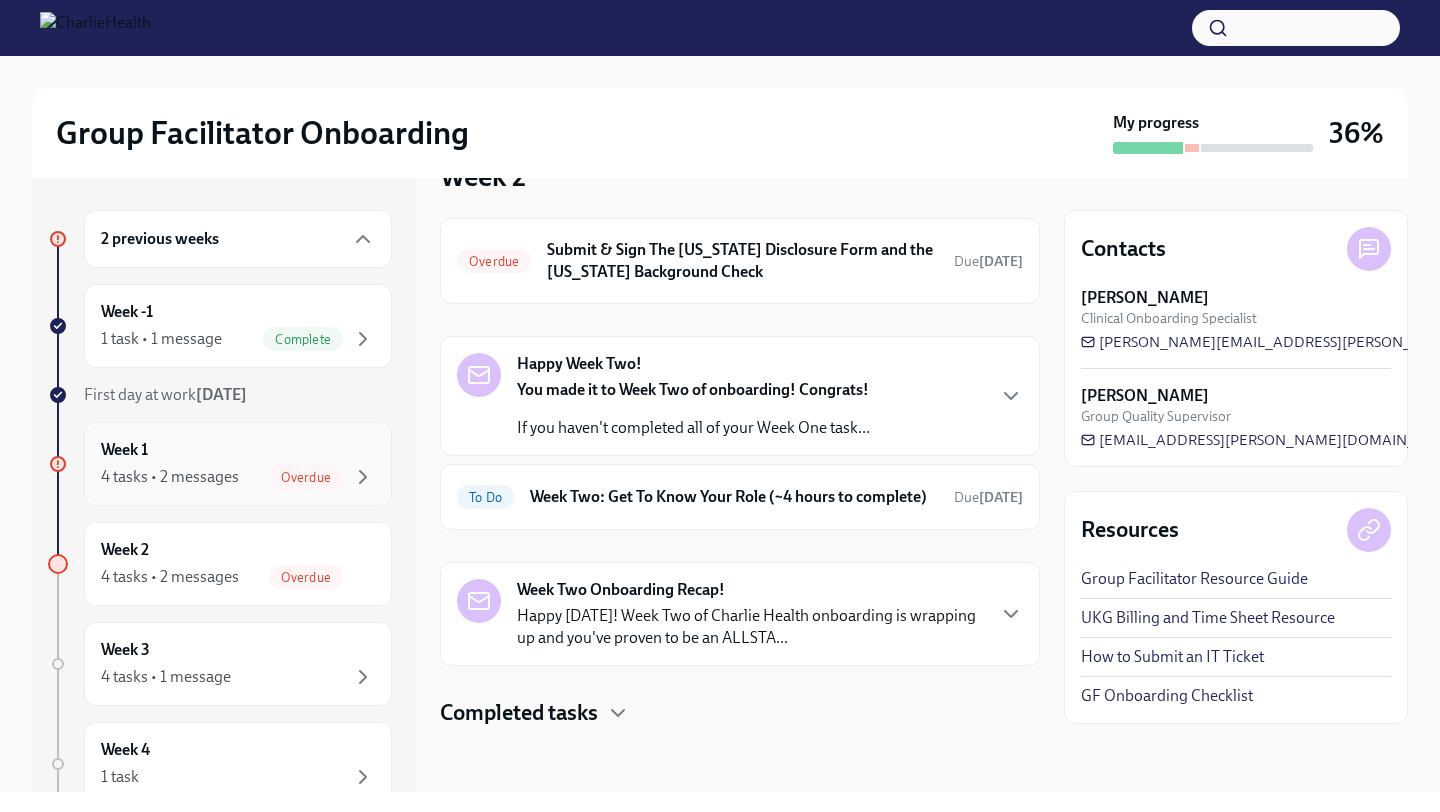 click on "4 tasks • 2 messages" at bounding box center [170, 477] 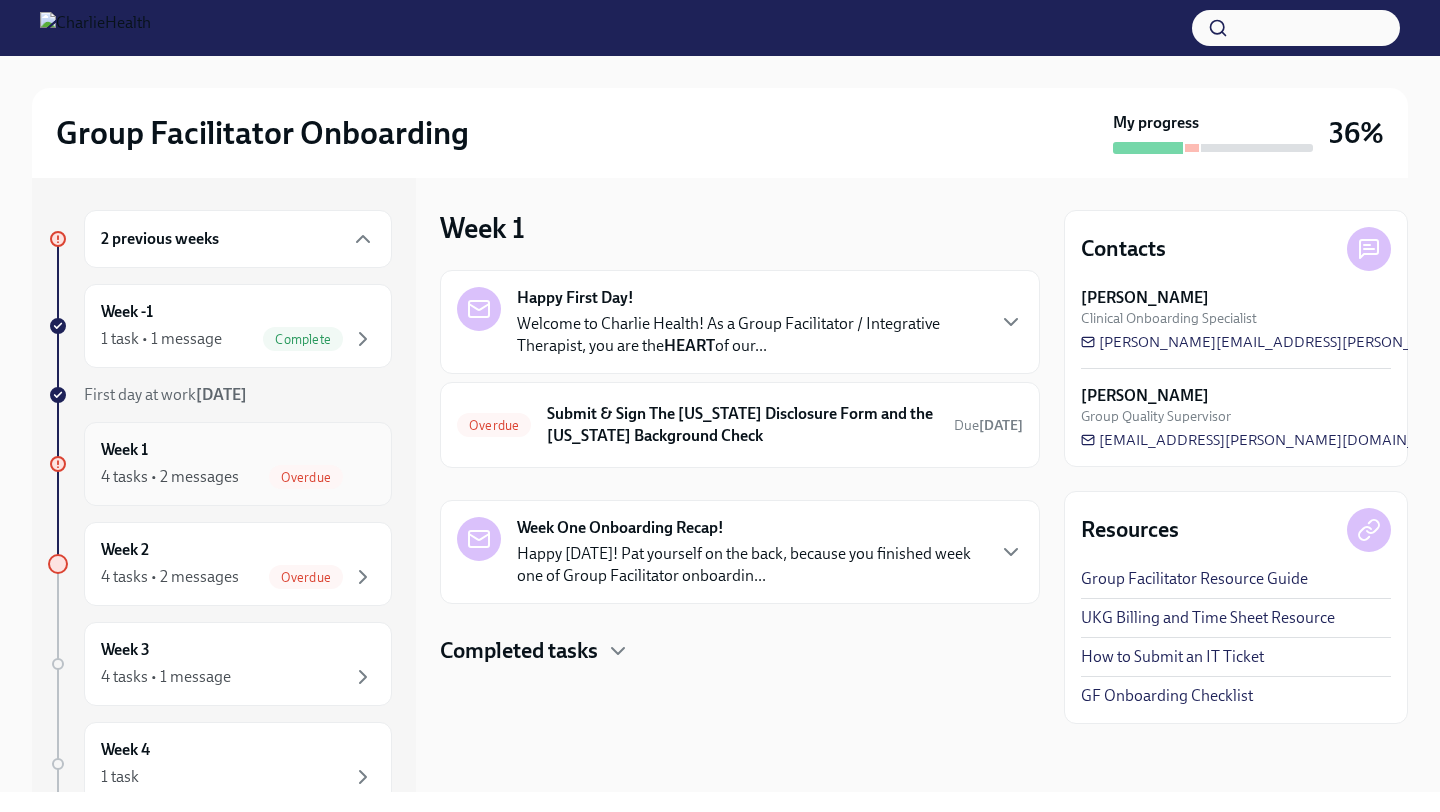 scroll, scrollTop: 0, scrollLeft: 0, axis: both 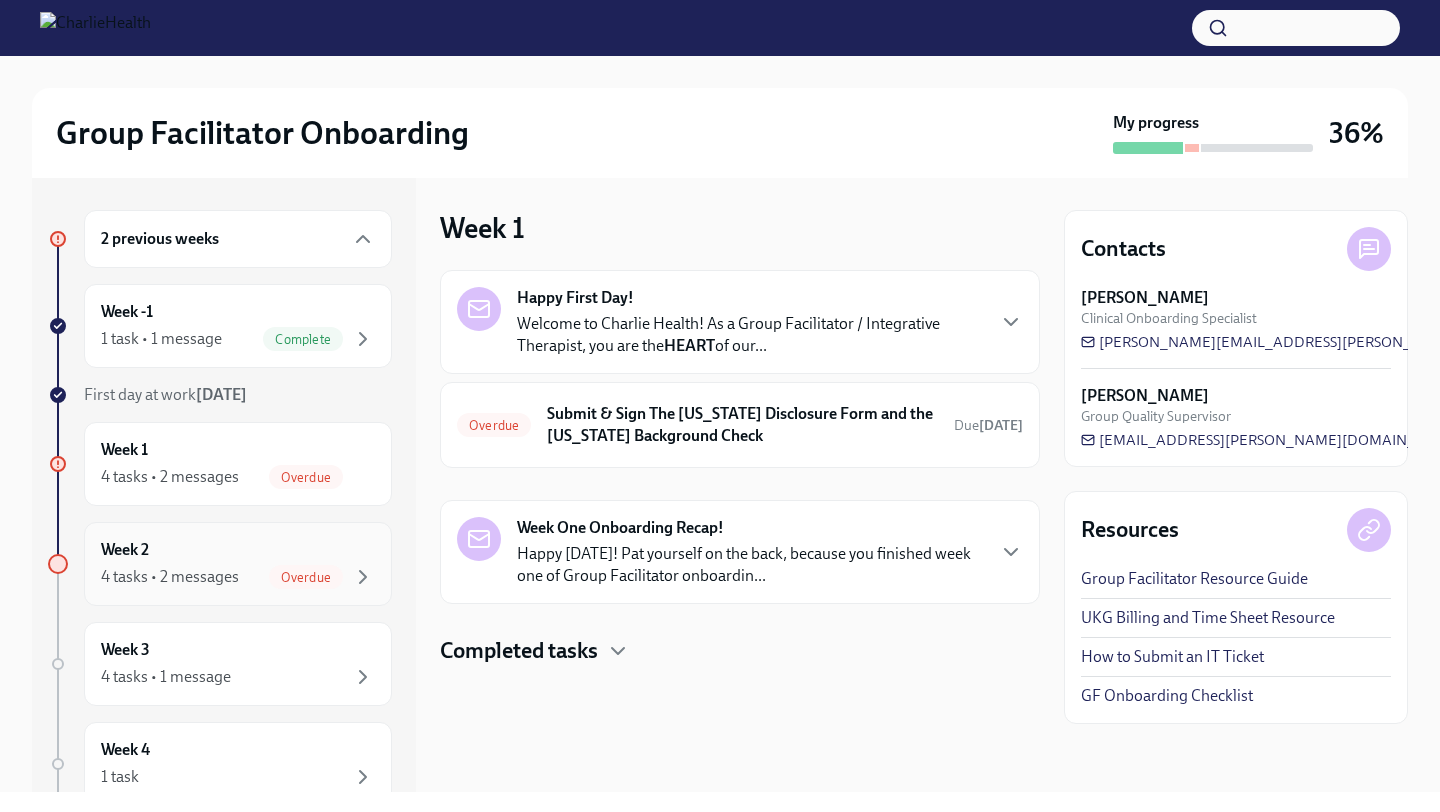 click on "Week 2 4 tasks • 2 messages Overdue" at bounding box center (238, 564) 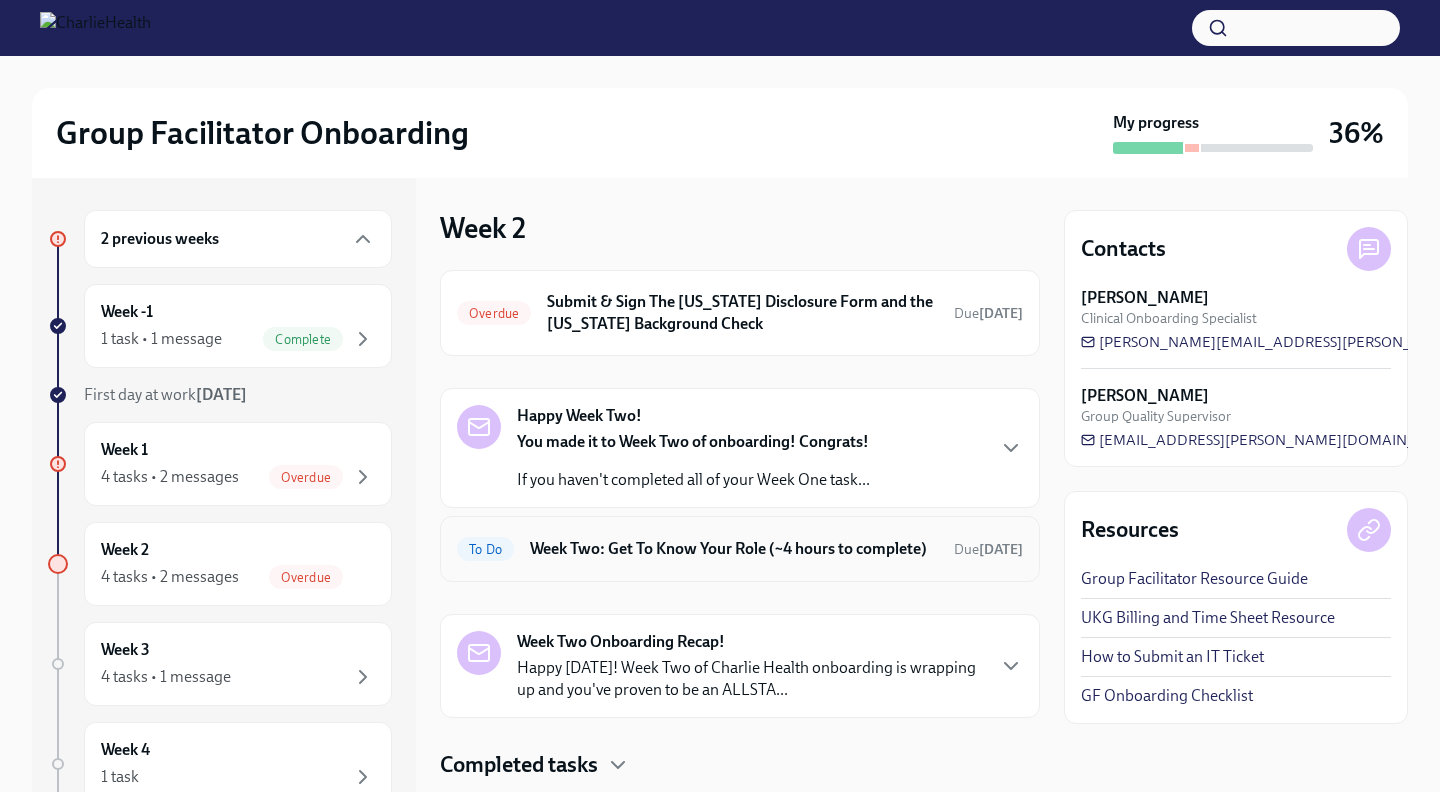 click on "Week Two: Get To Know Your Role (~4 hours to complete)" at bounding box center (734, 549) 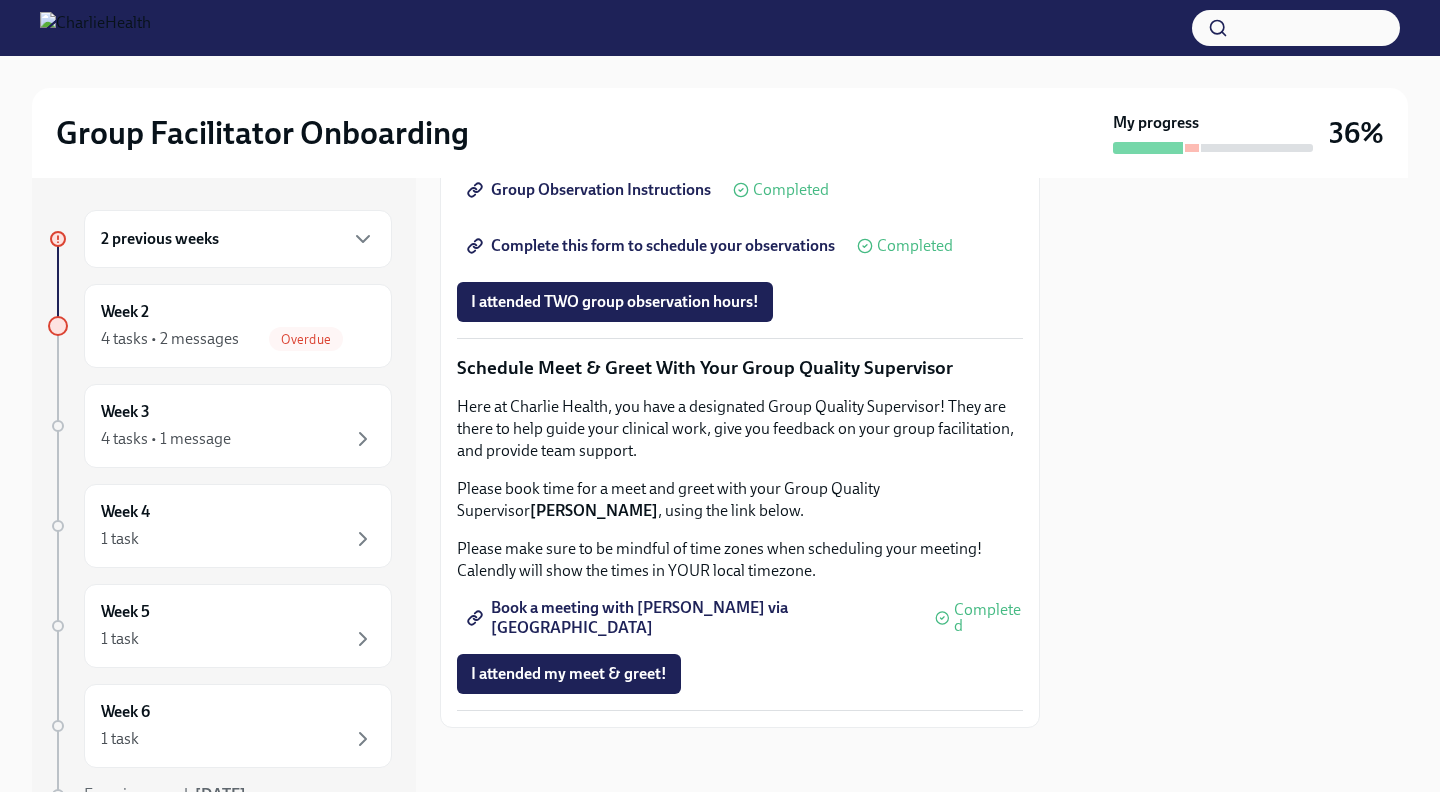 scroll, scrollTop: 1886, scrollLeft: 0, axis: vertical 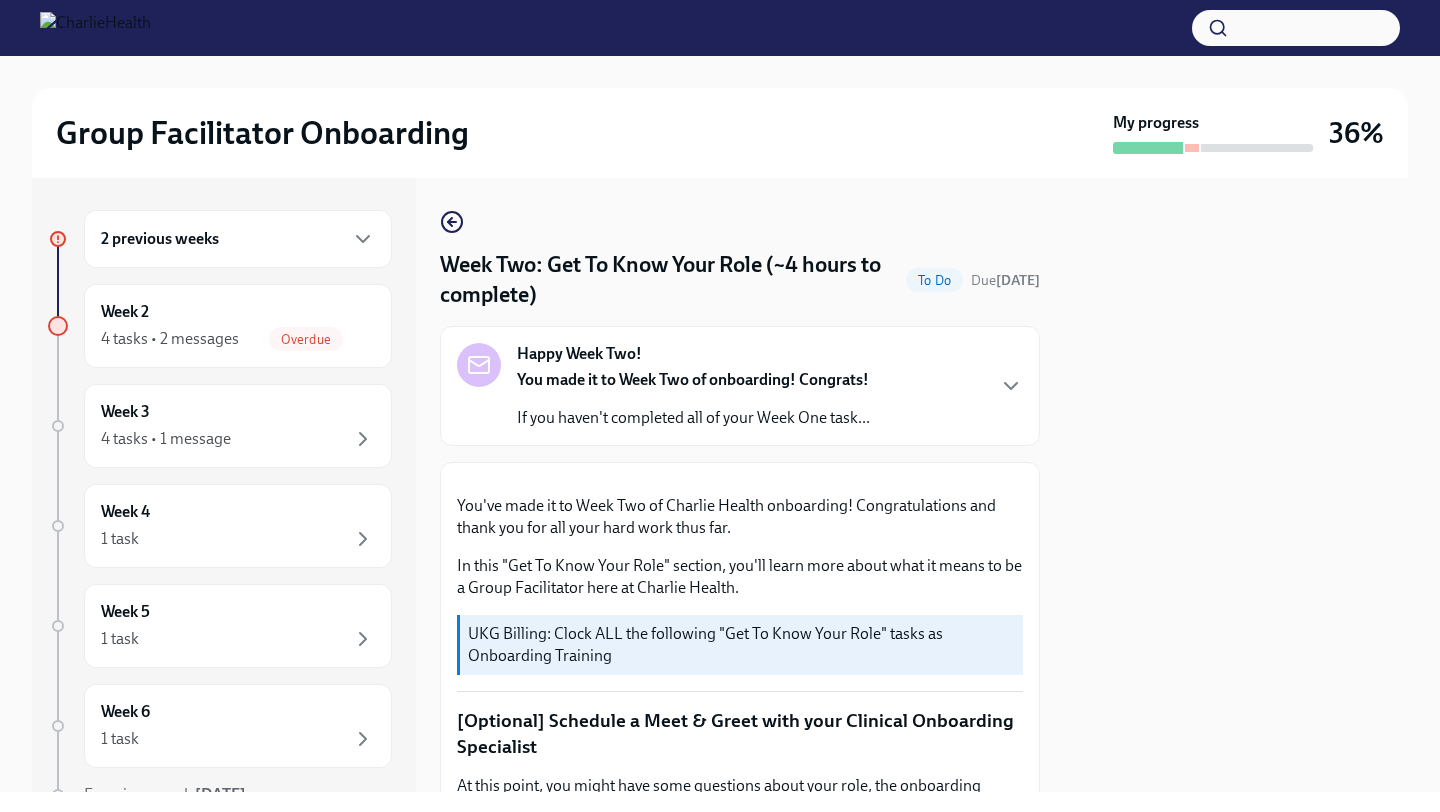 click on "You made it to Week Two of onboarding! Congrats!
If you haven't completed all of your Week One task..." at bounding box center [693, 399] 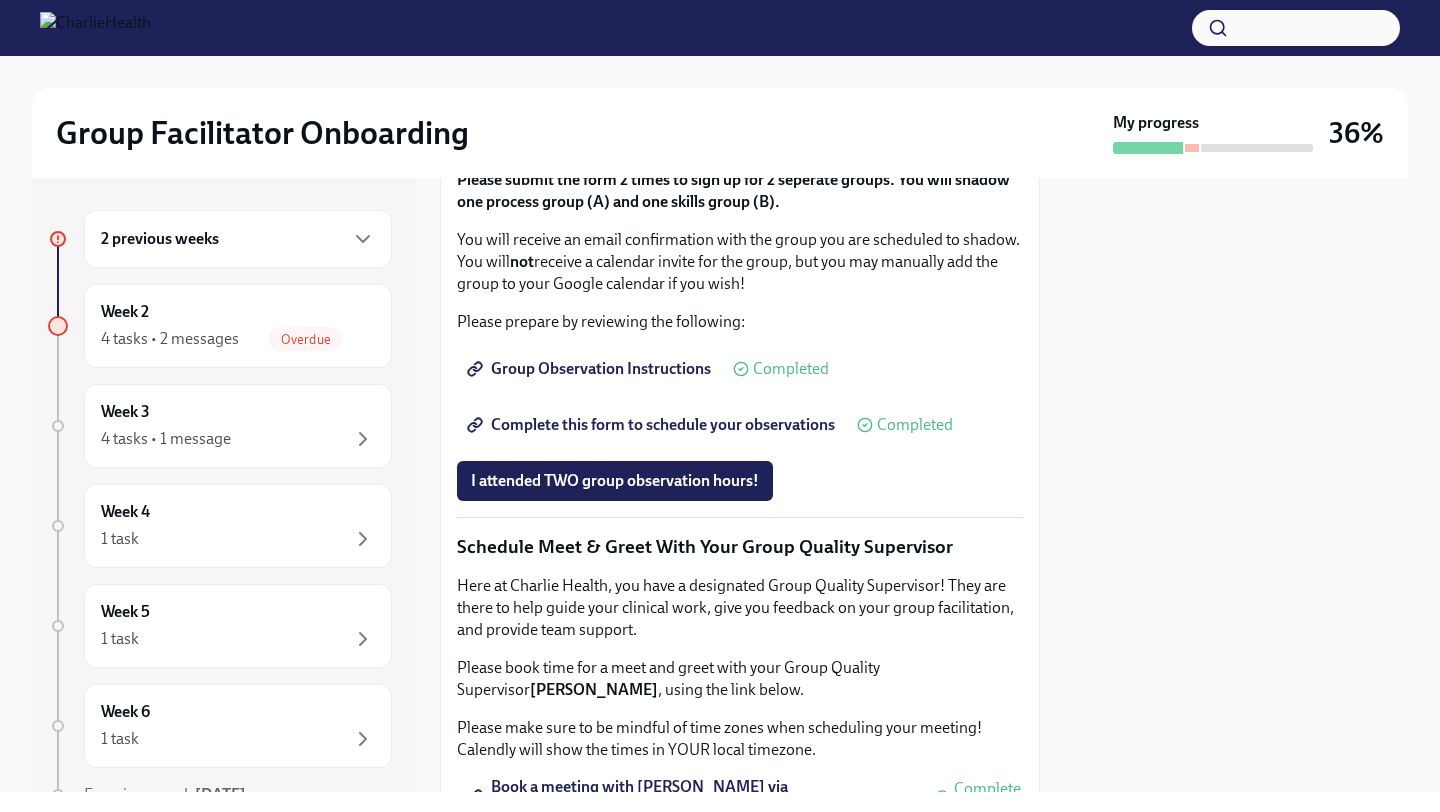 scroll, scrollTop: 2549, scrollLeft: 0, axis: vertical 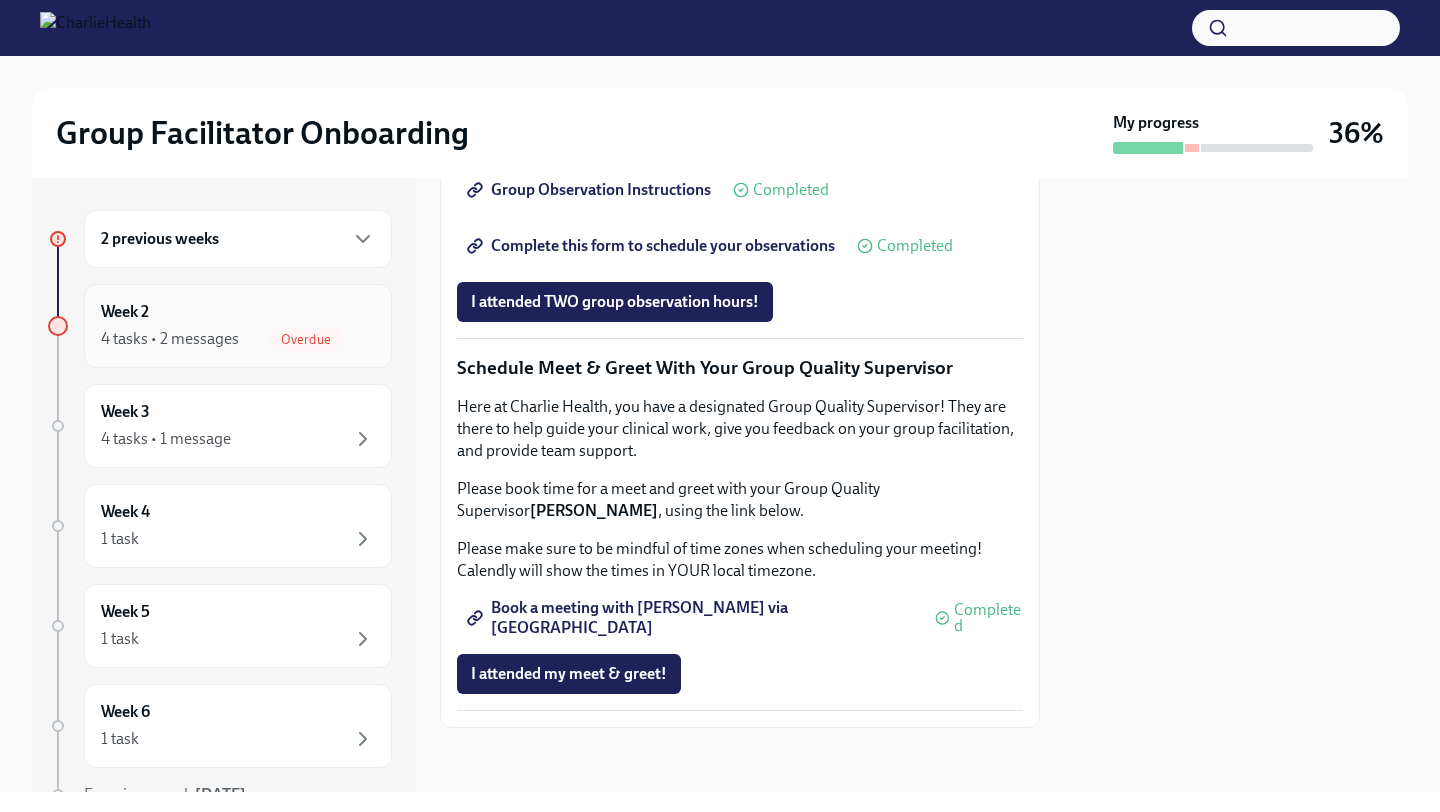 click on "Overdue" at bounding box center [306, 339] 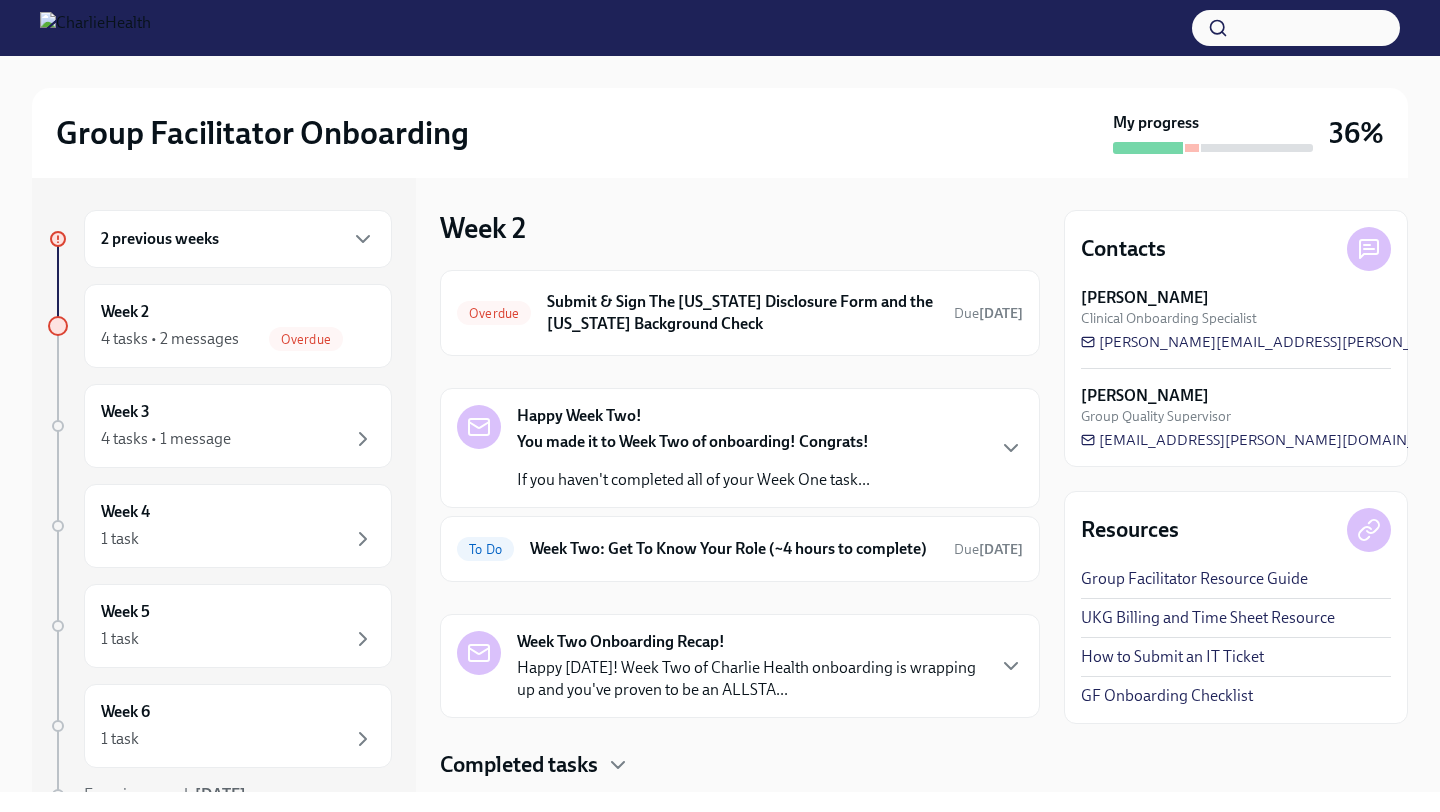 click on "Week Two Onboarding Recap!" at bounding box center (621, 642) 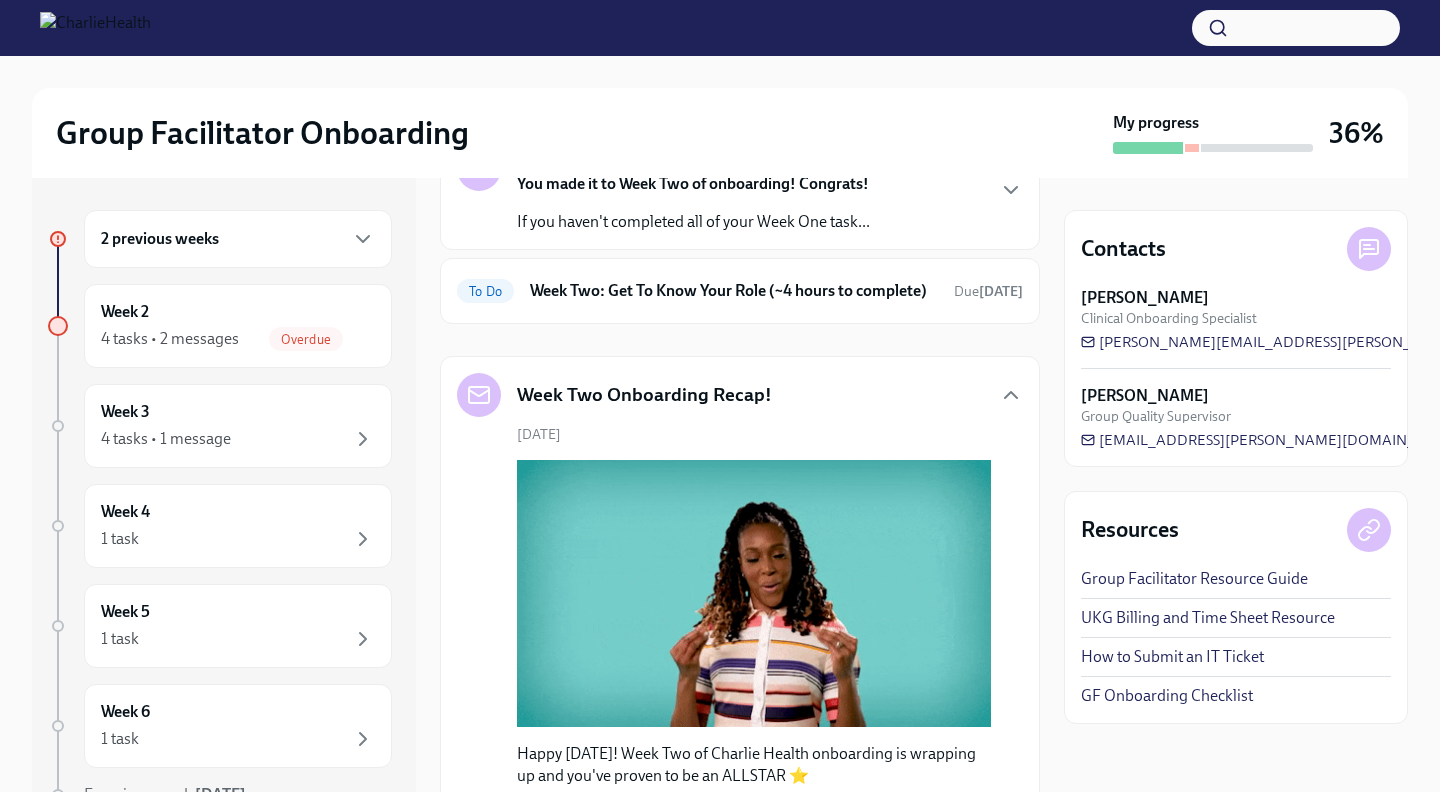 scroll, scrollTop: 213, scrollLeft: 0, axis: vertical 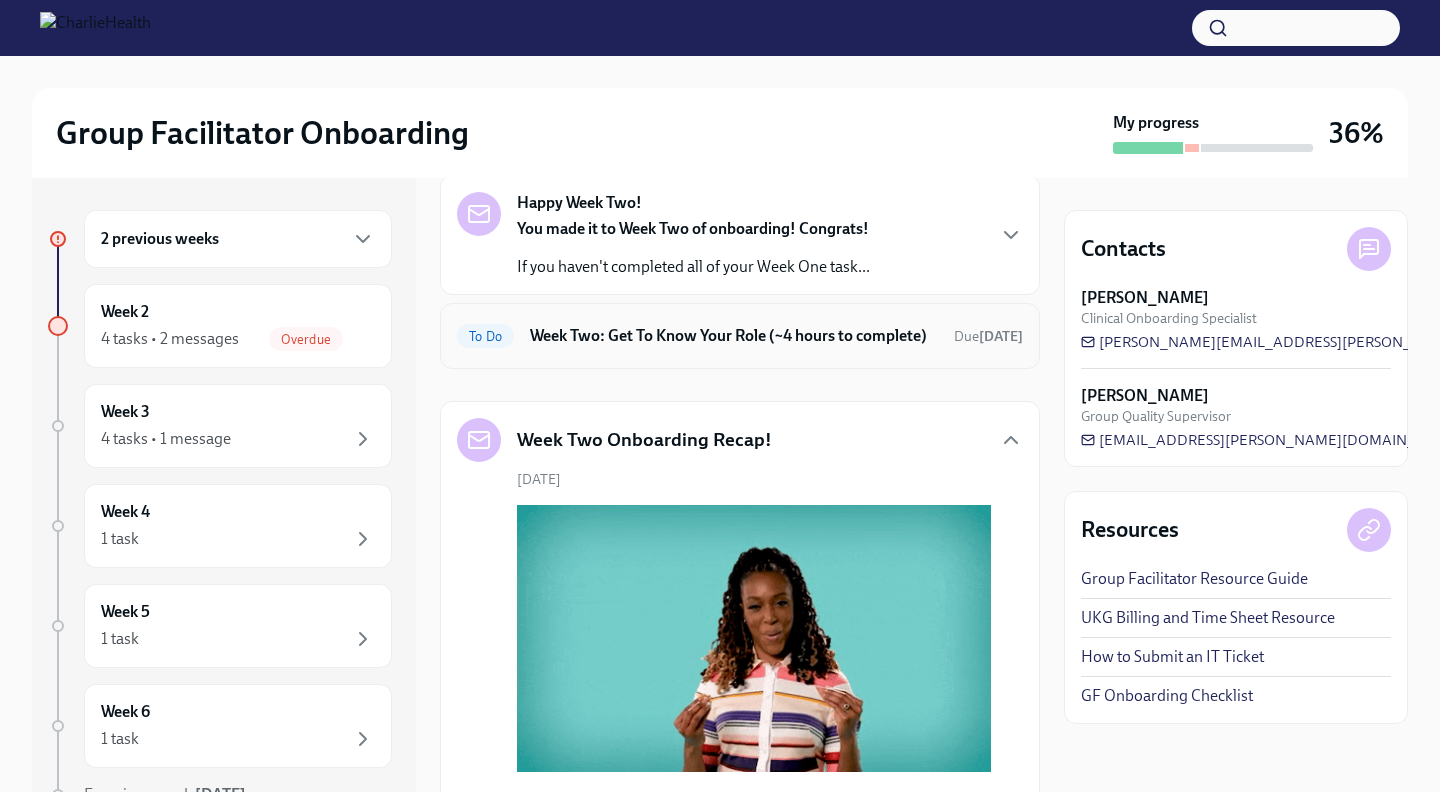 click on "Week Two: Get To Know Your Role (~4 hours to complete)" at bounding box center (734, 336) 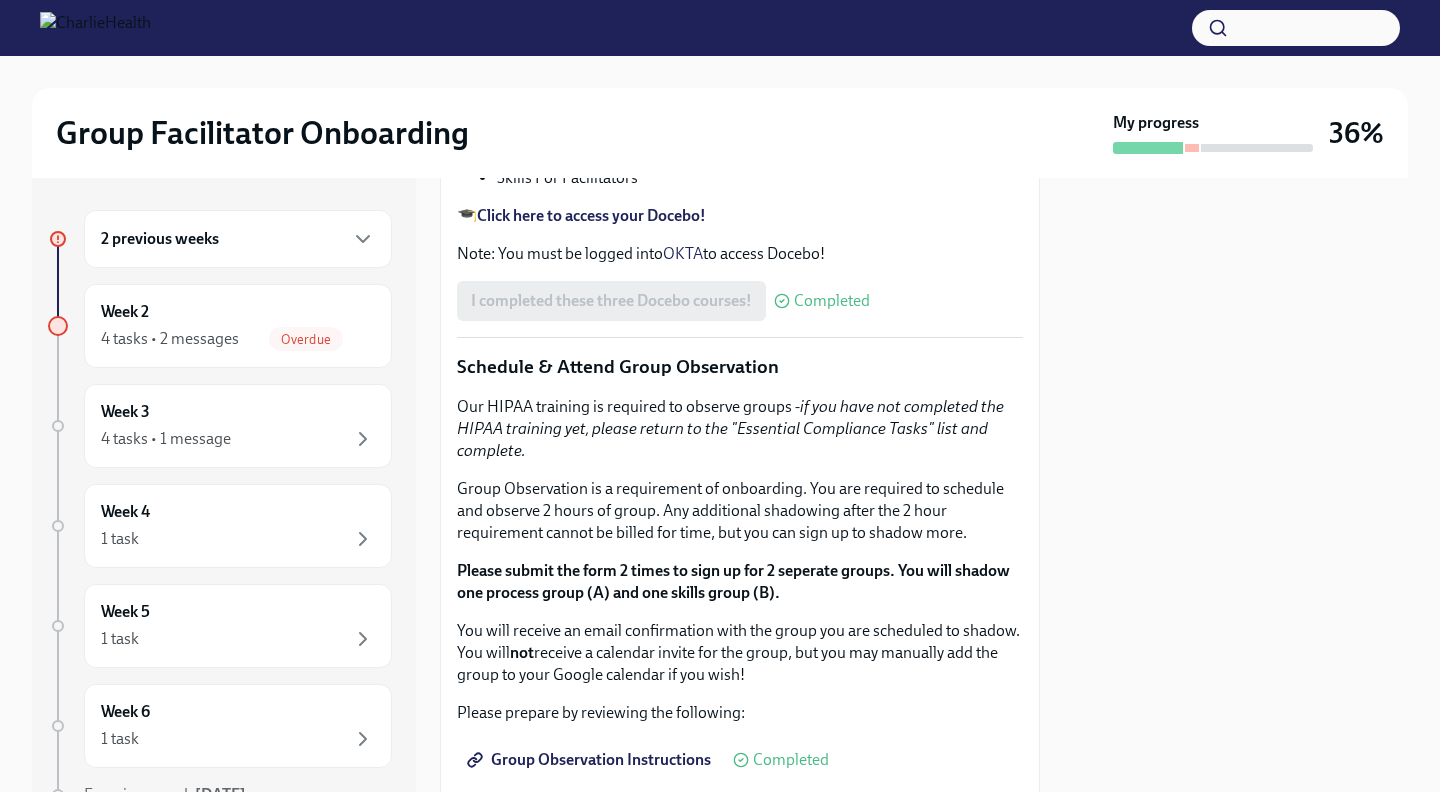 scroll, scrollTop: 896, scrollLeft: 0, axis: vertical 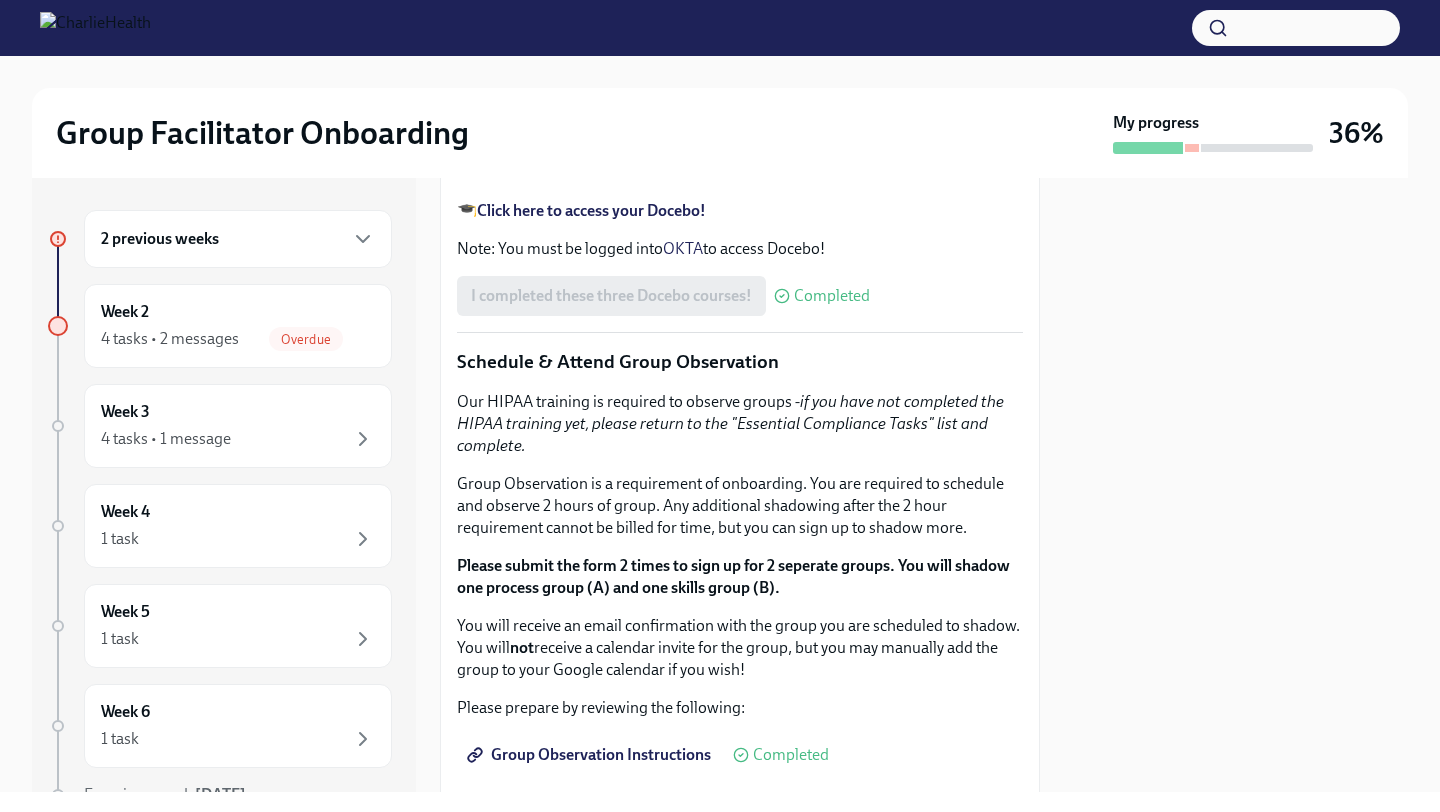 drag, startPoint x: 636, startPoint y: 380, endPoint x: 679, endPoint y: 420, distance: 58.728188 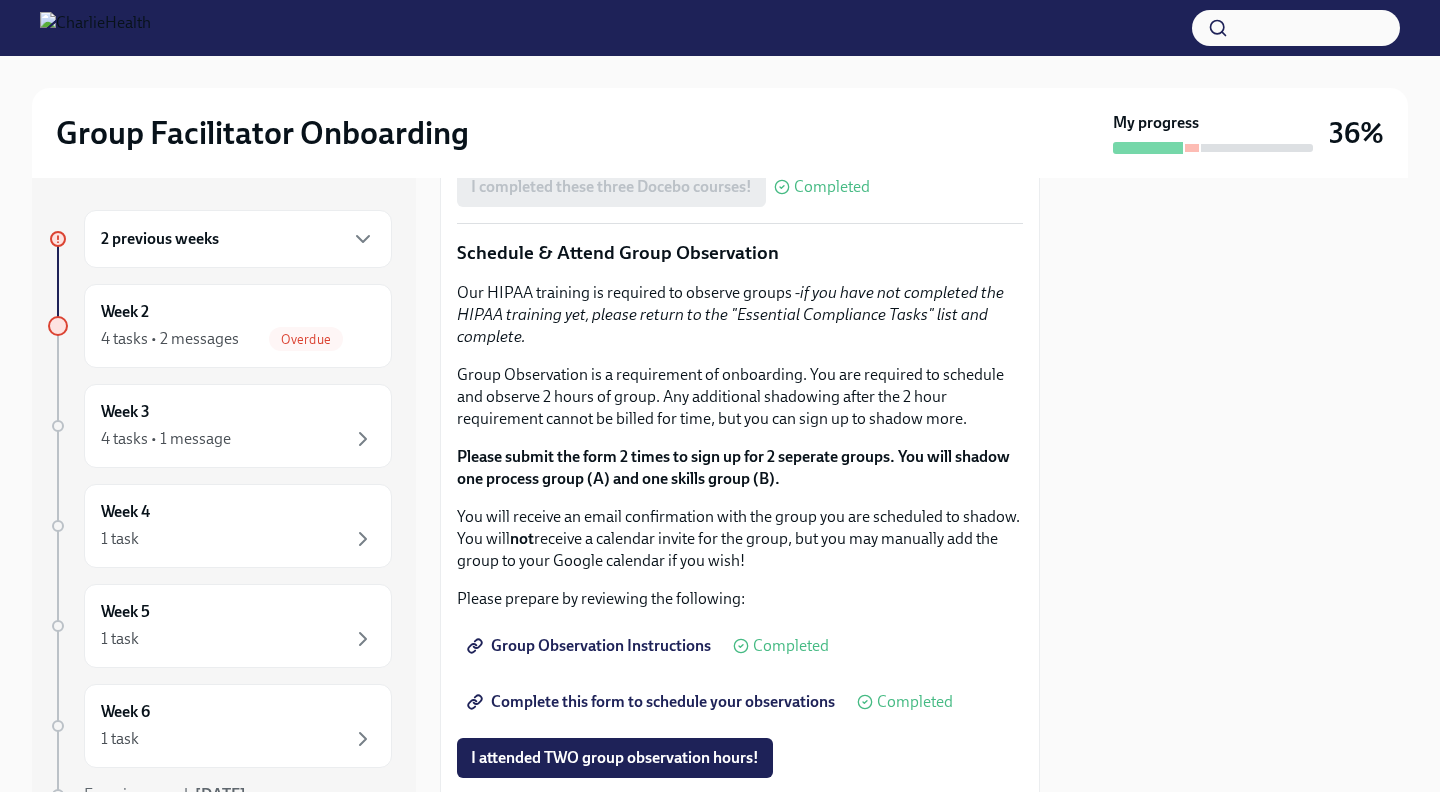 scroll, scrollTop: 548, scrollLeft: 0, axis: vertical 